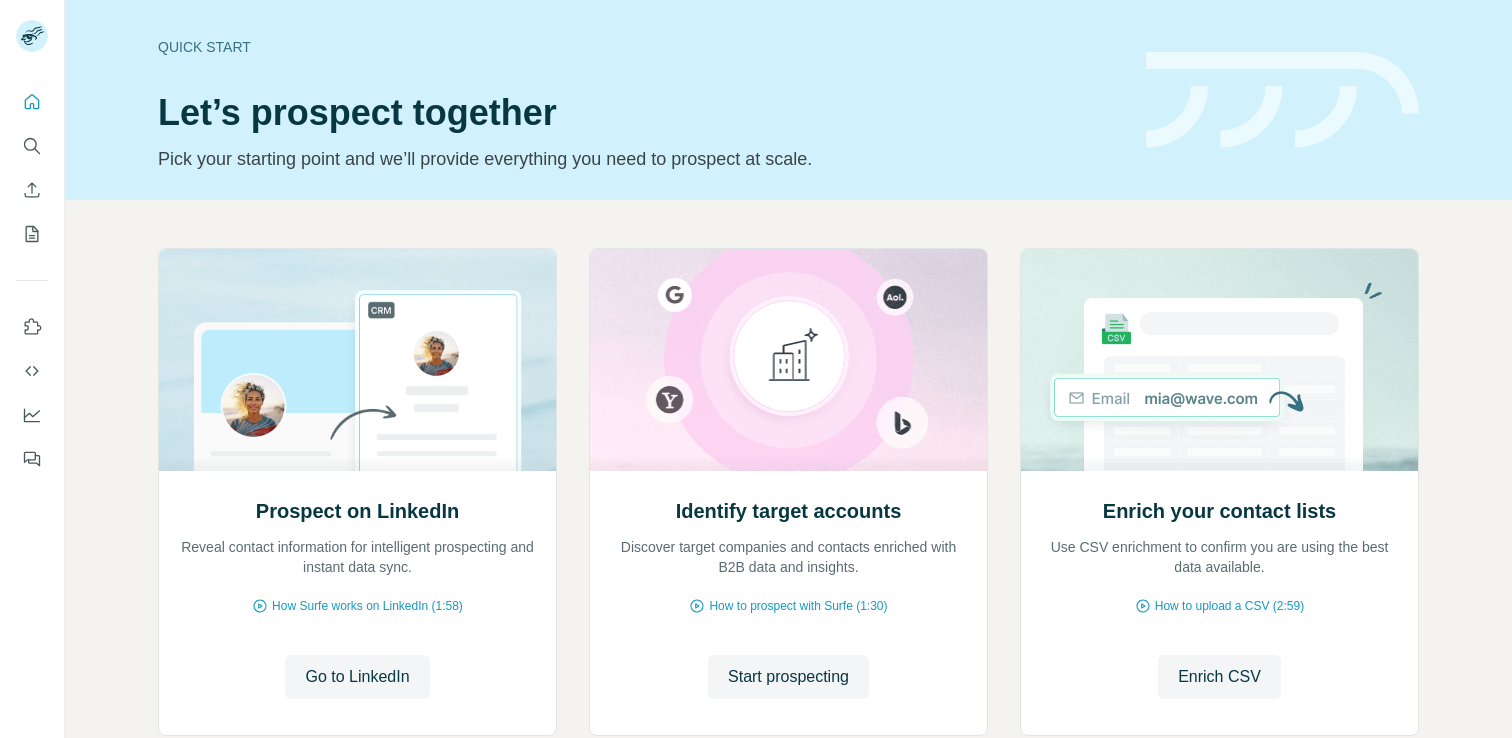 scroll, scrollTop: 0, scrollLeft: 0, axis: both 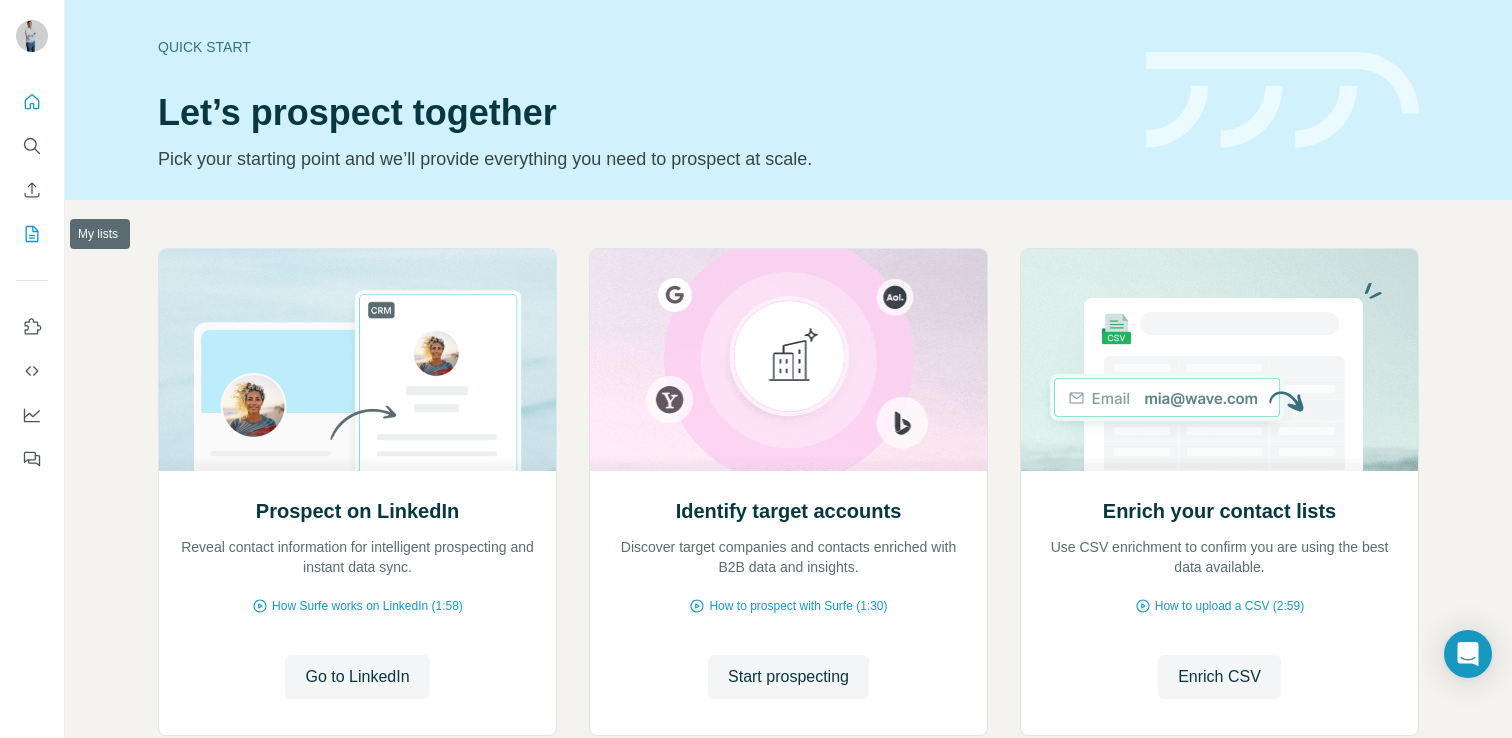 click 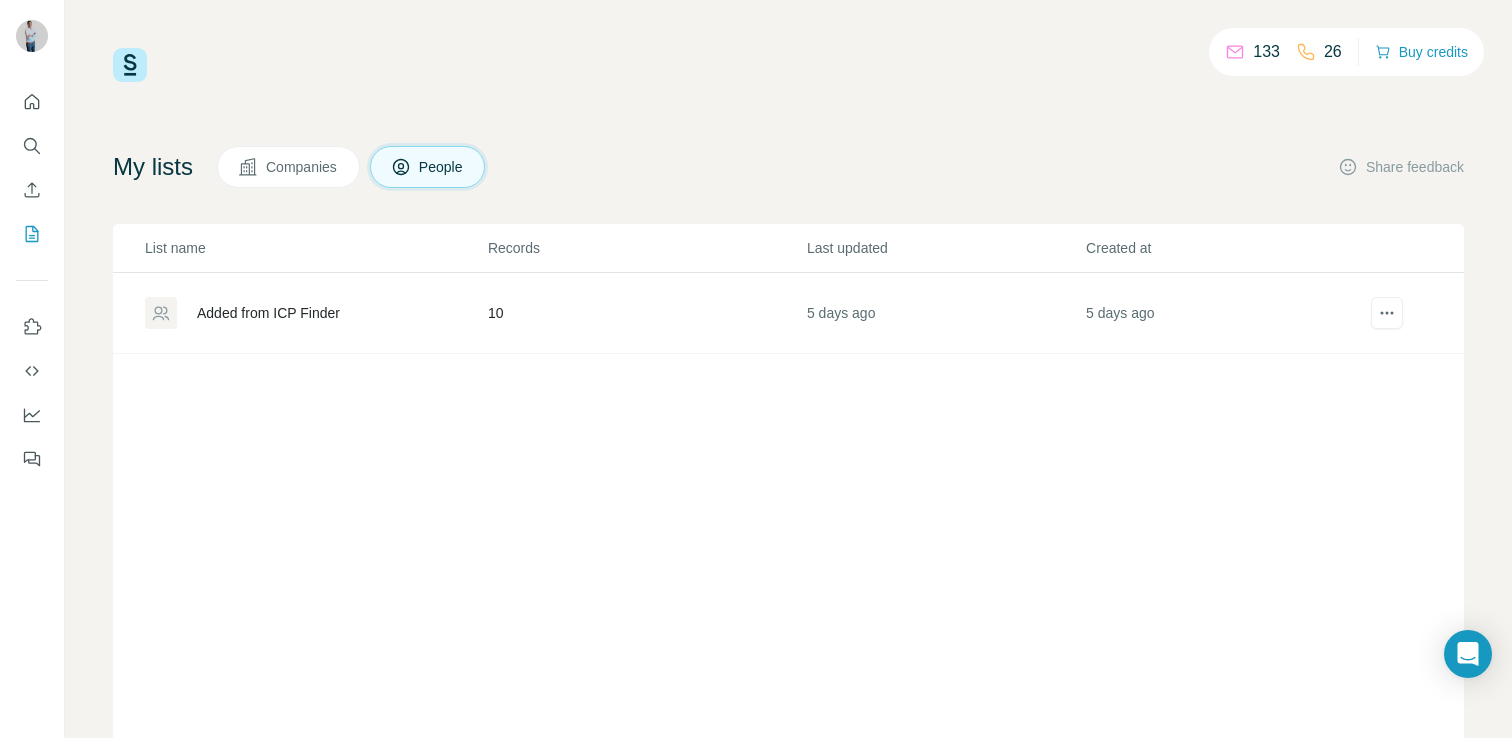 click on "Added from ICP Finder" at bounding box center [268, 313] 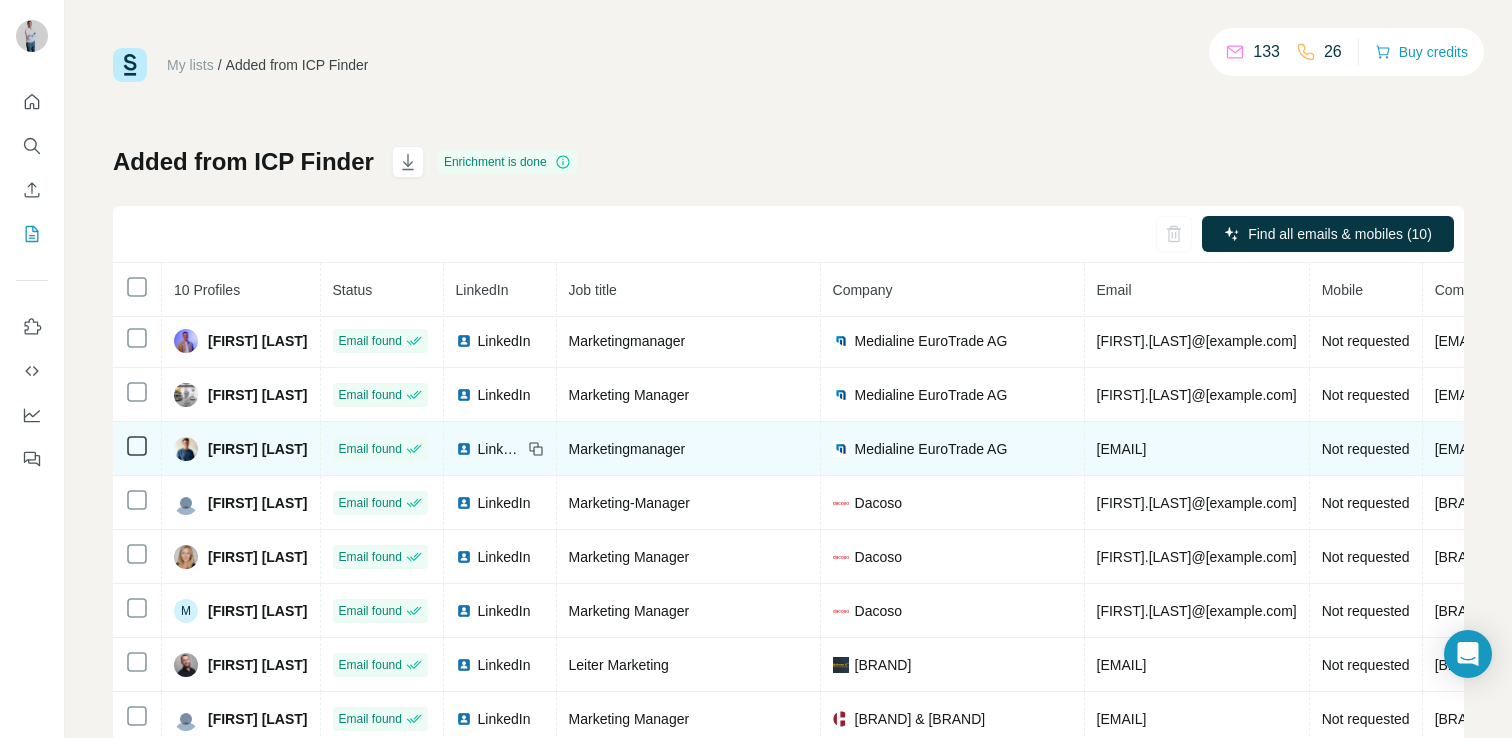 scroll, scrollTop: 77, scrollLeft: 0, axis: vertical 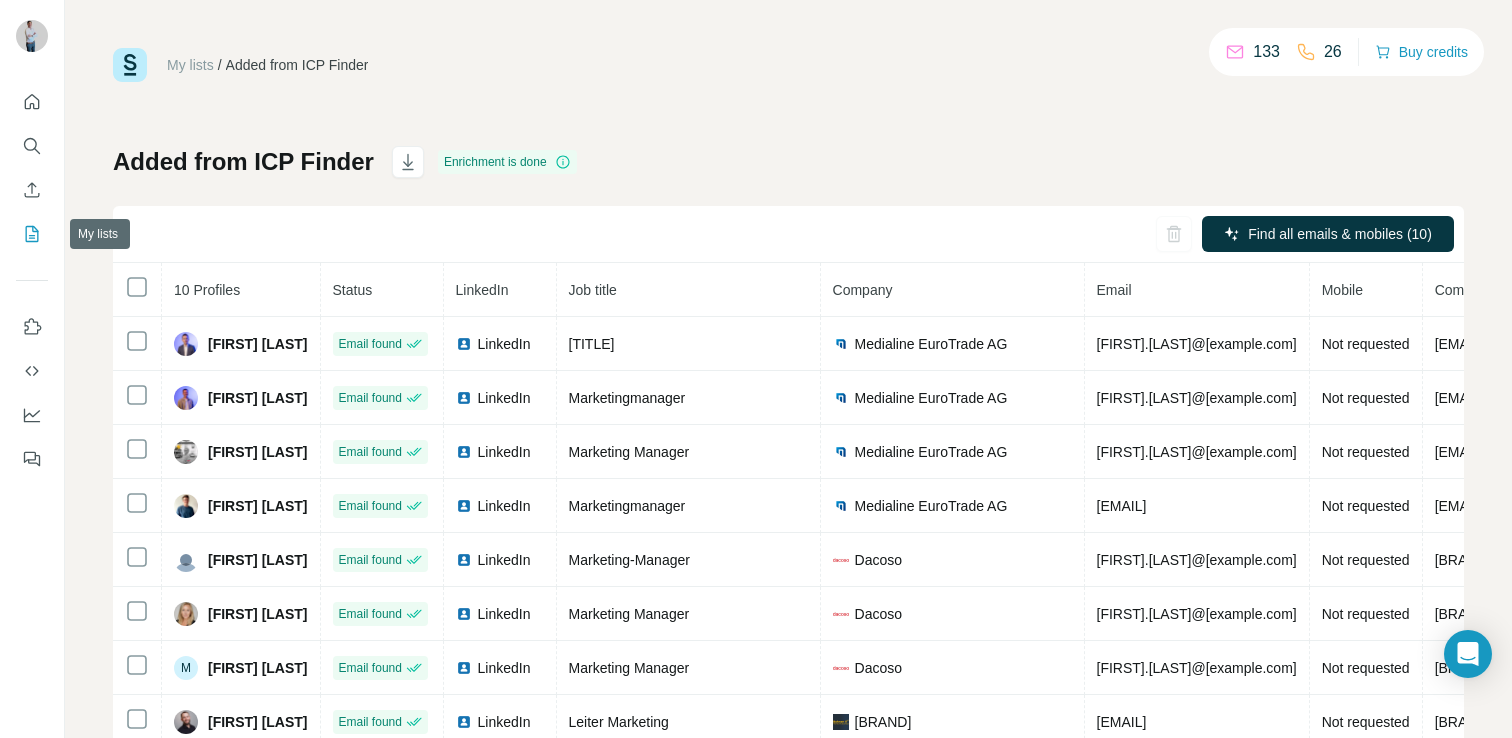 click 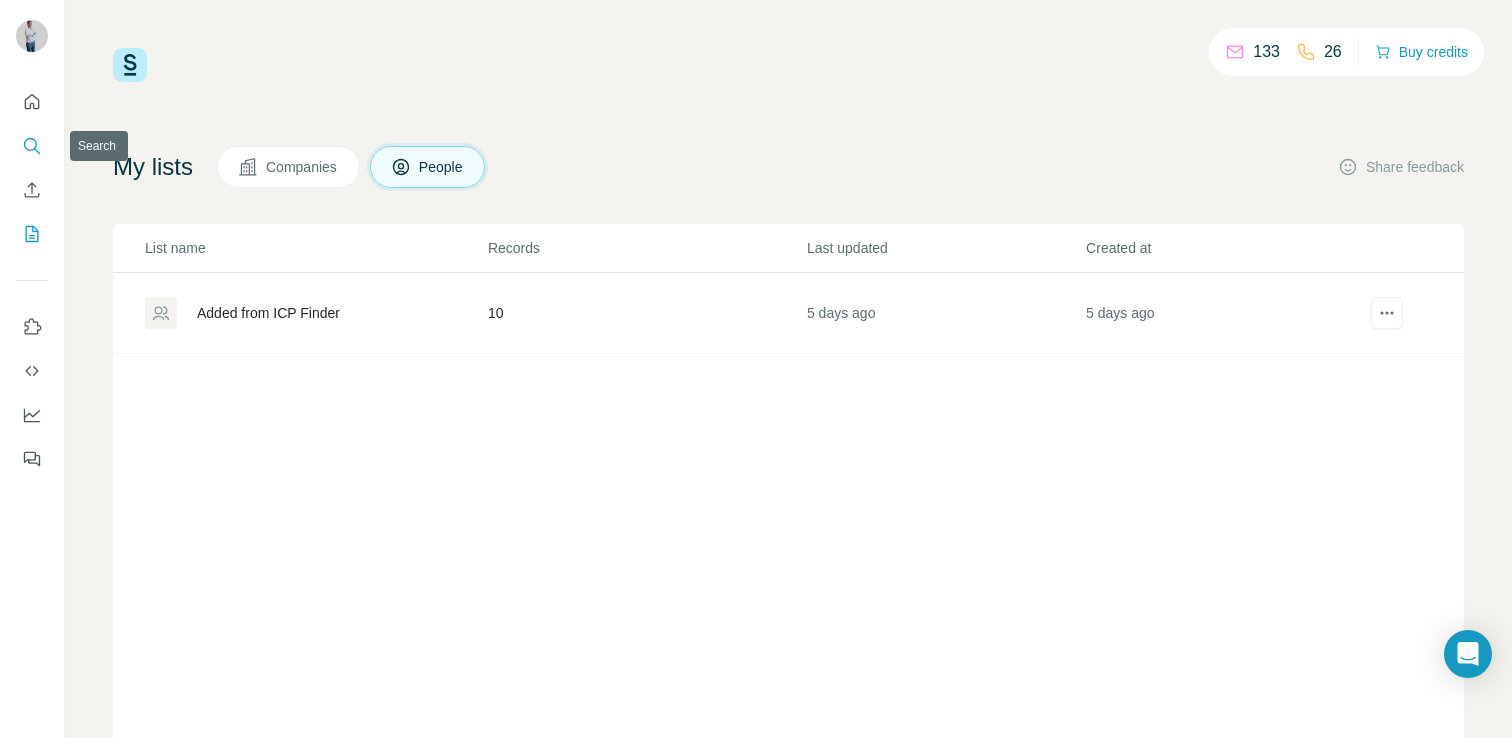 click 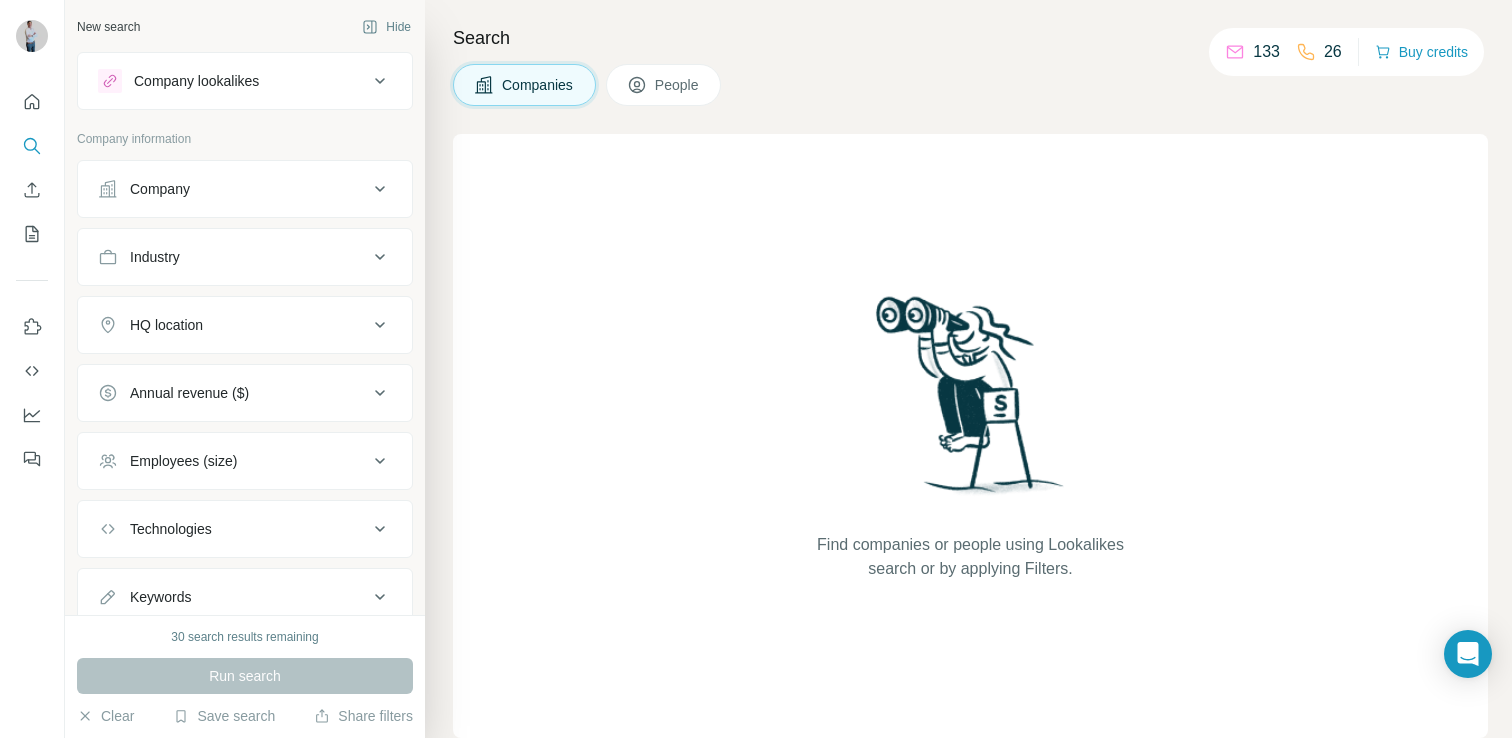 click on "Company lookalikes" at bounding box center (233, 81) 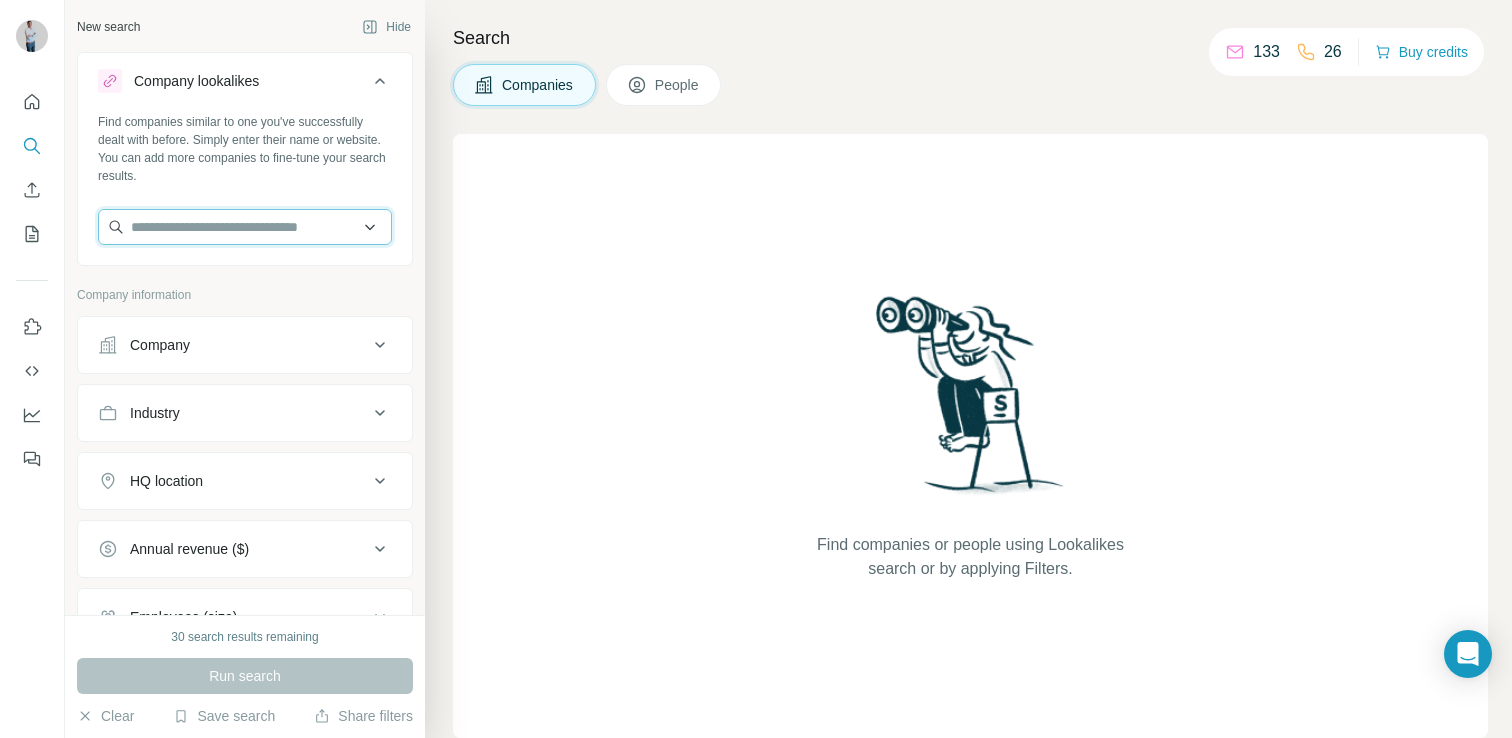 click at bounding box center [245, 227] 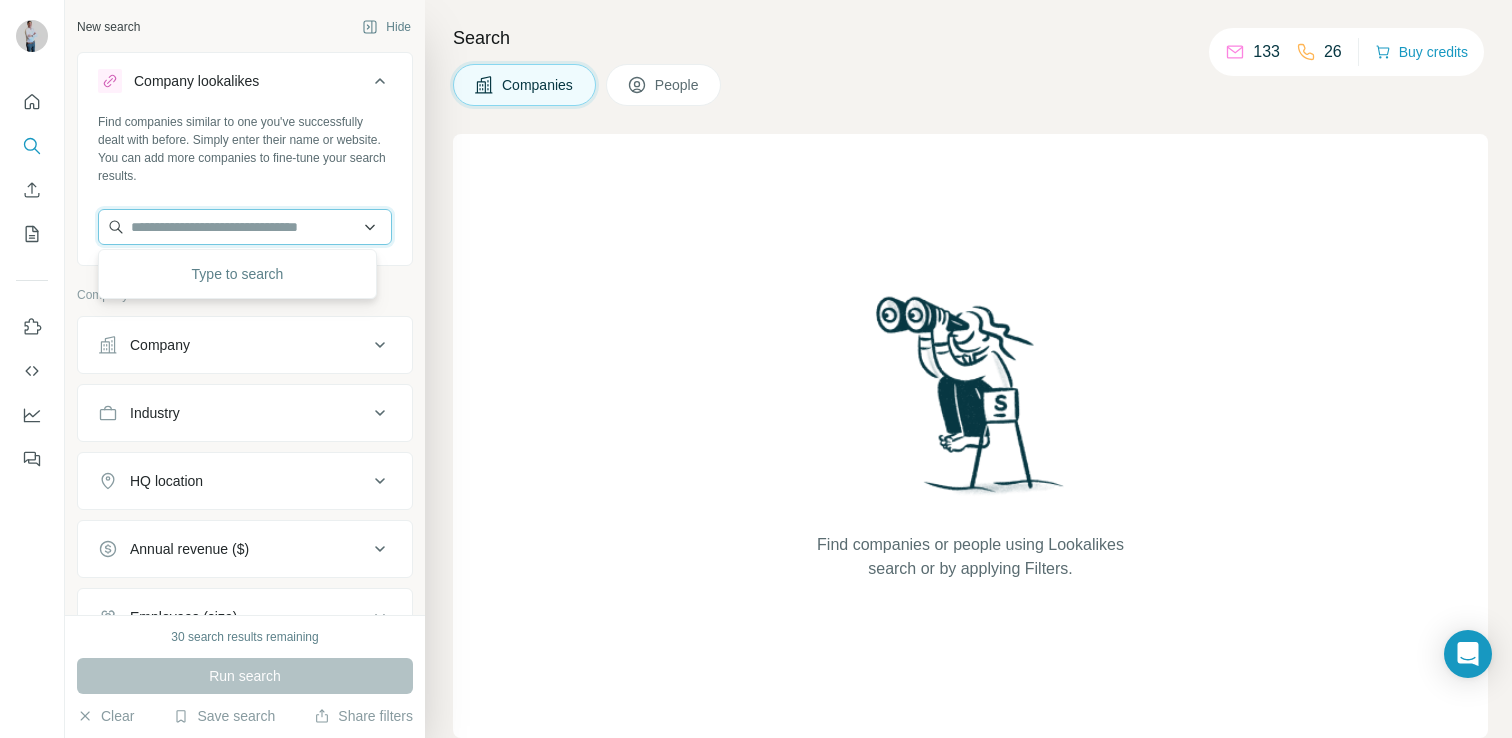 click at bounding box center (245, 227) 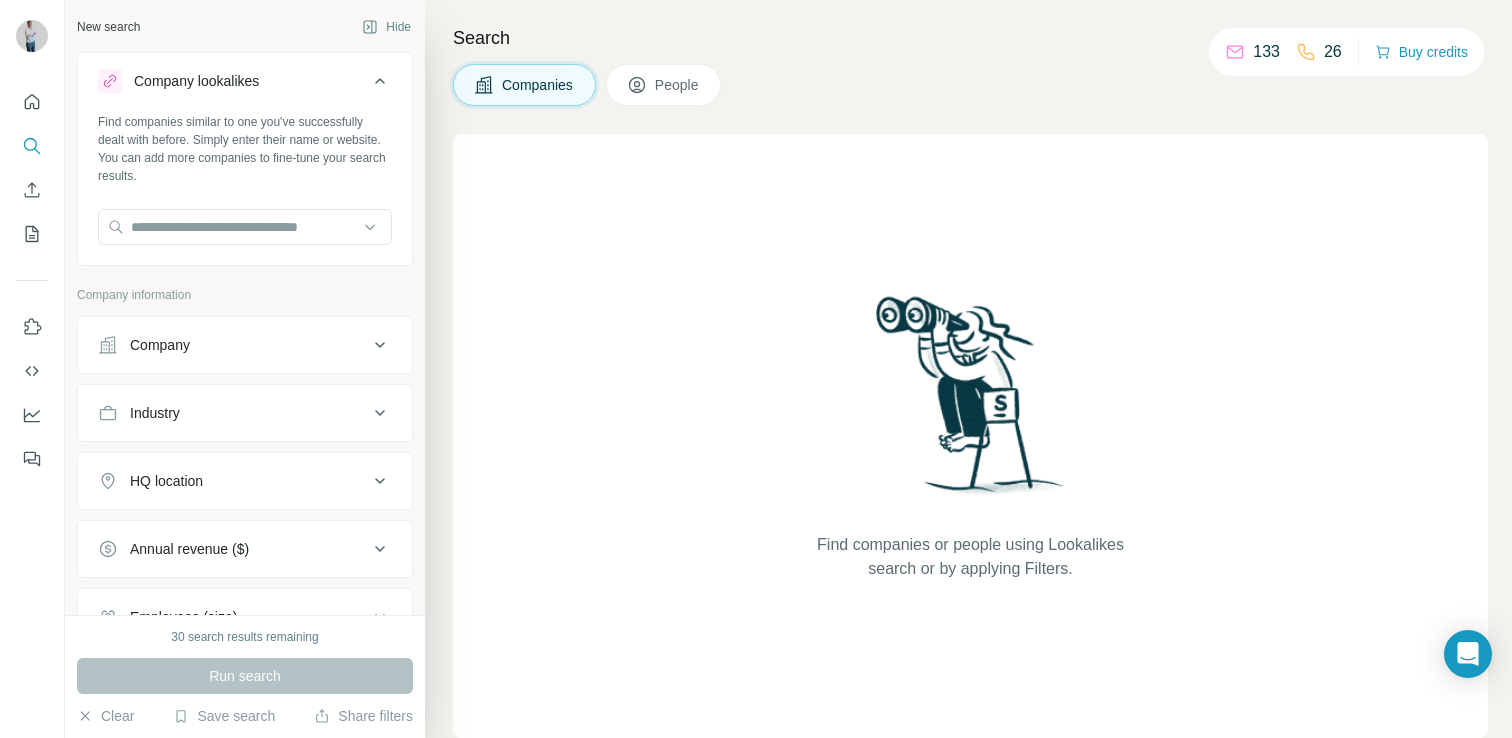 click 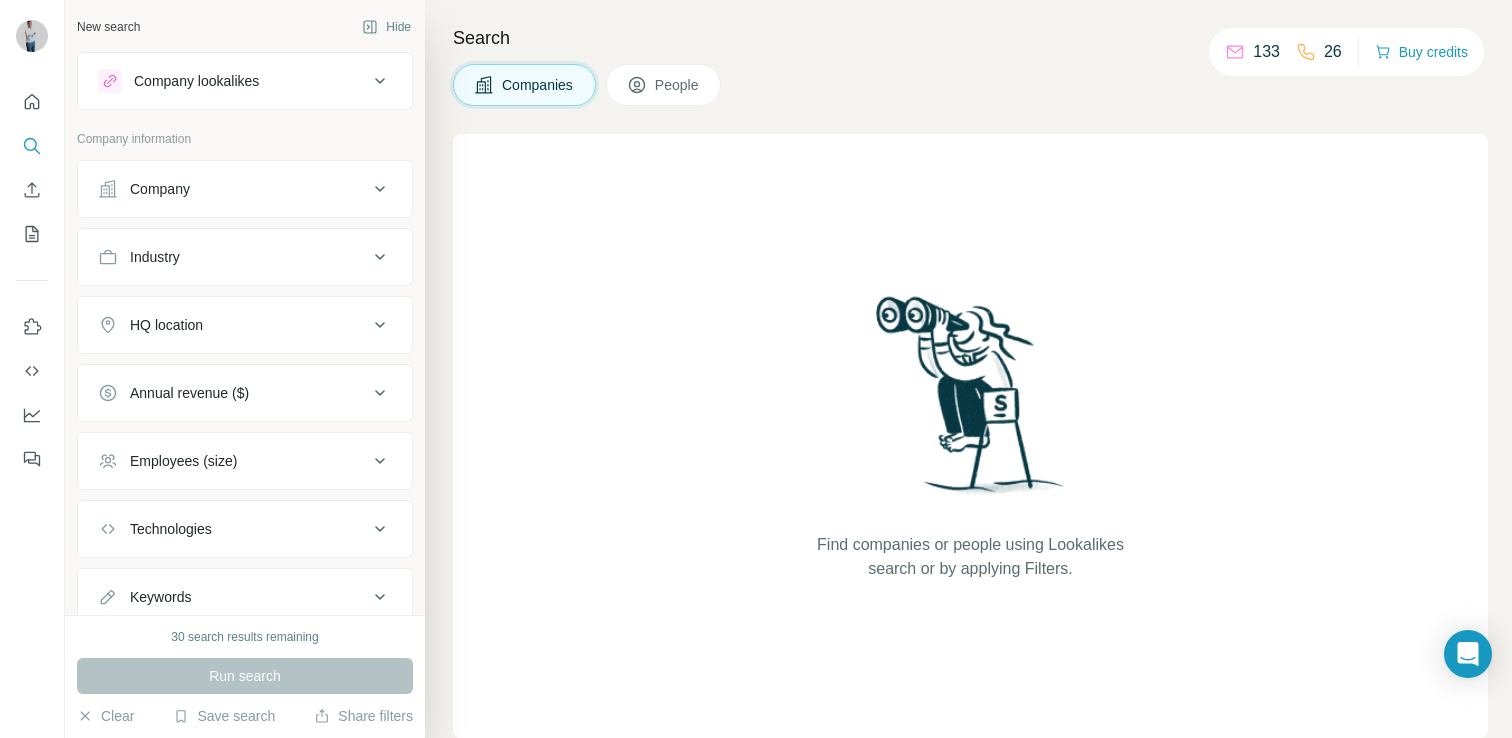 click 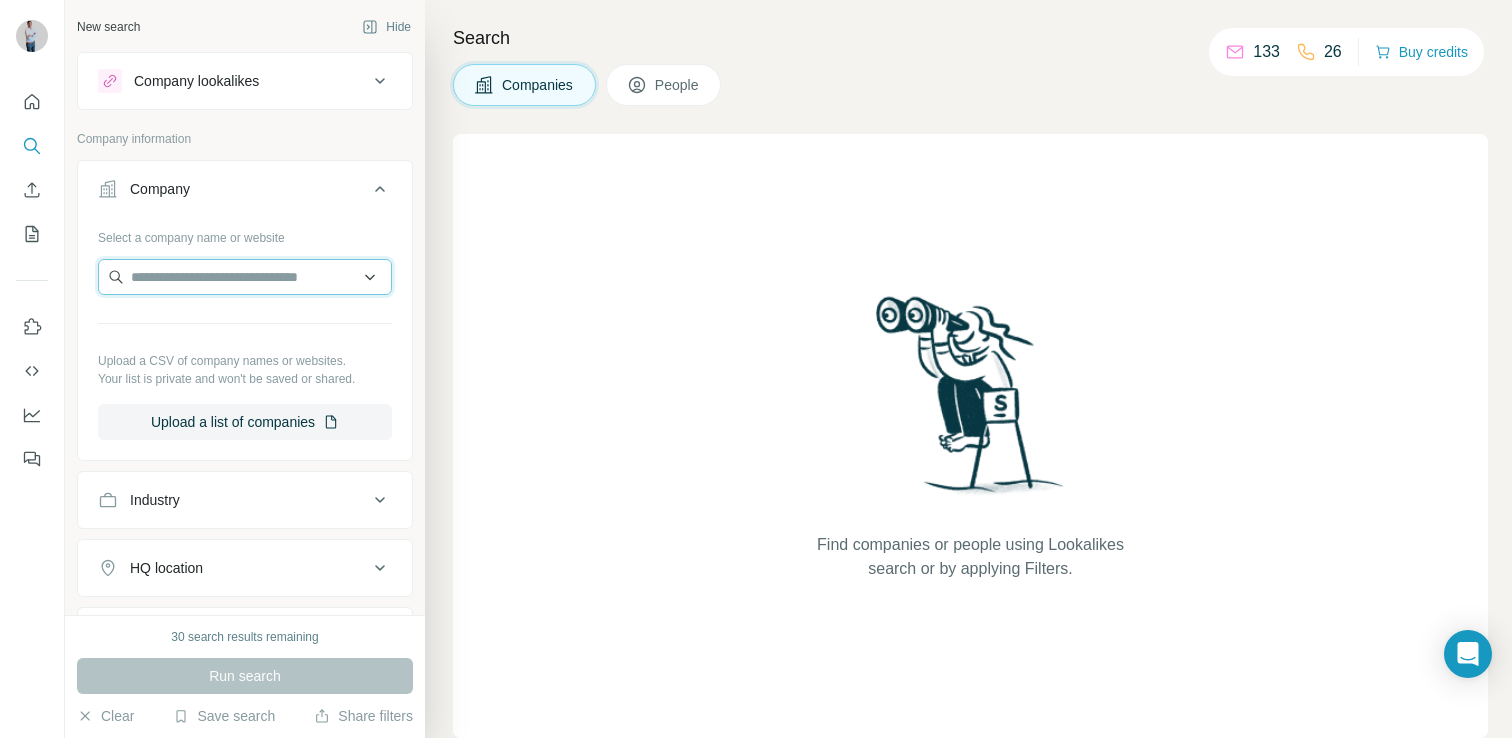 click at bounding box center (245, 277) 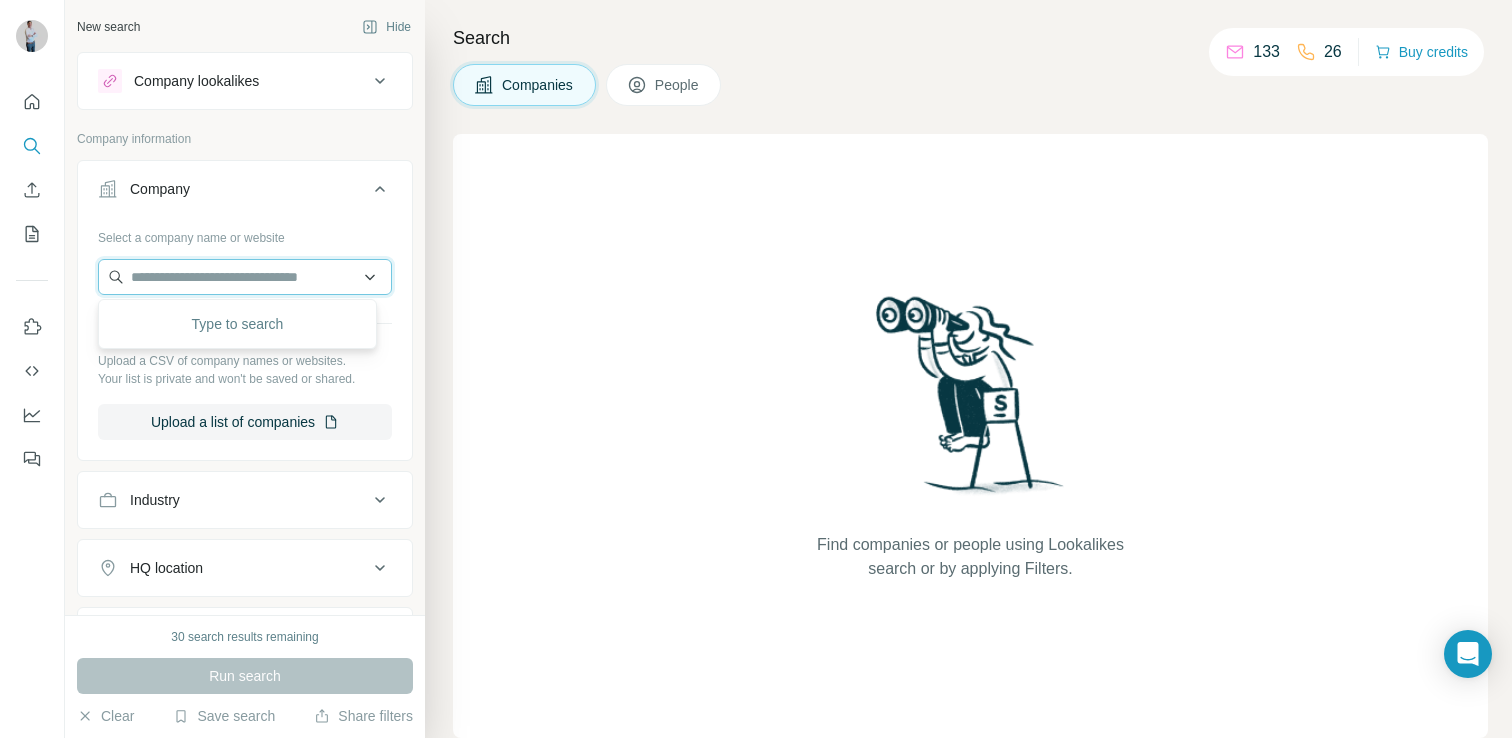click at bounding box center [245, 277] 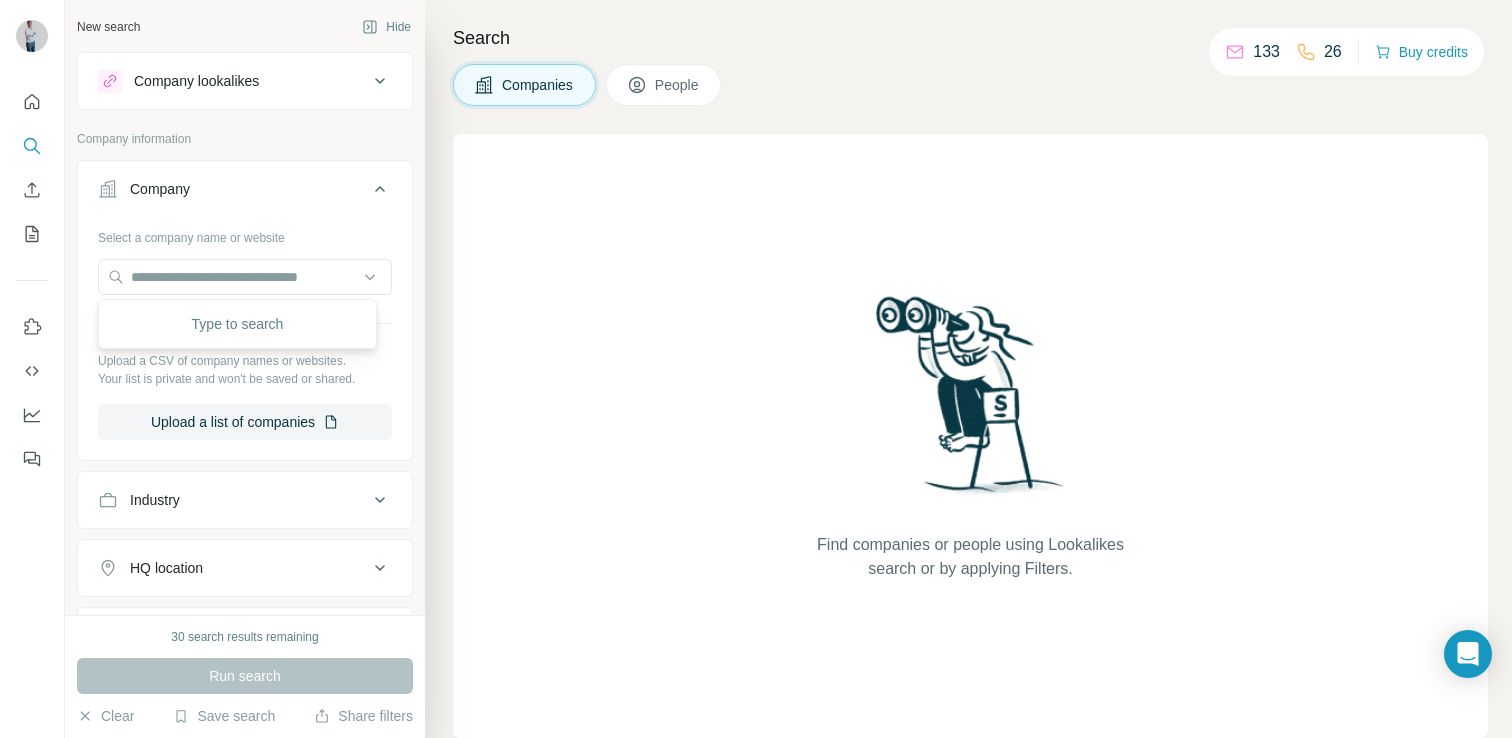 click 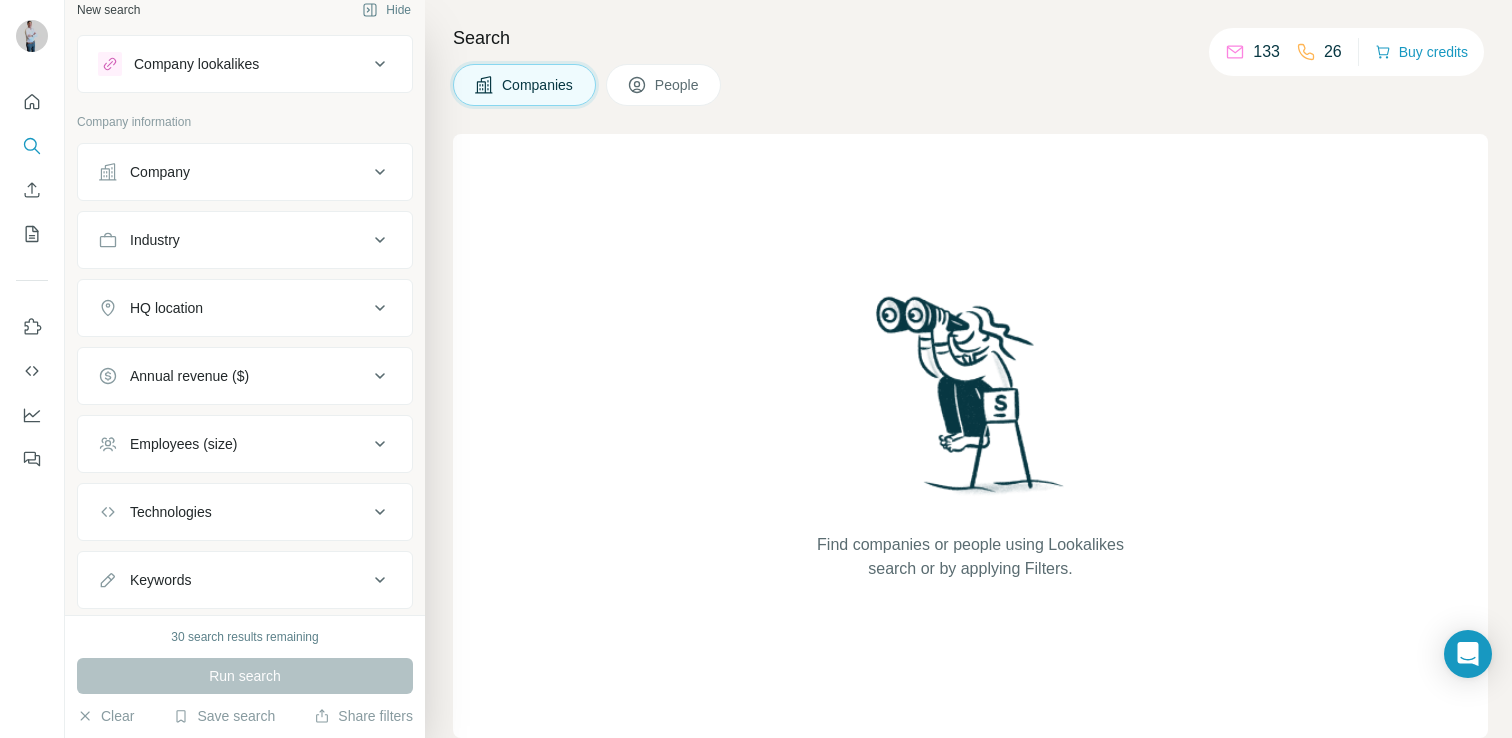 scroll, scrollTop: 20, scrollLeft: 0, axis: vertical 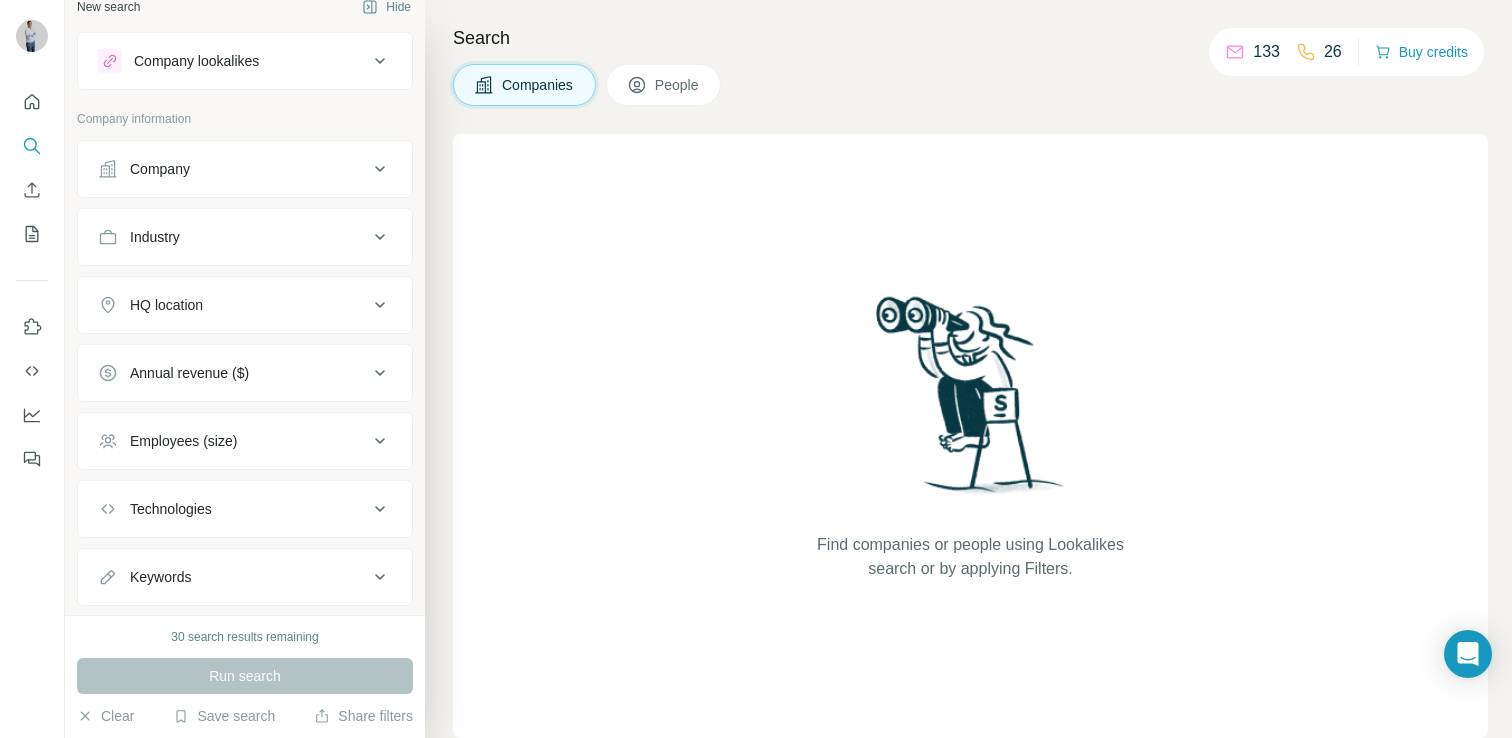 click 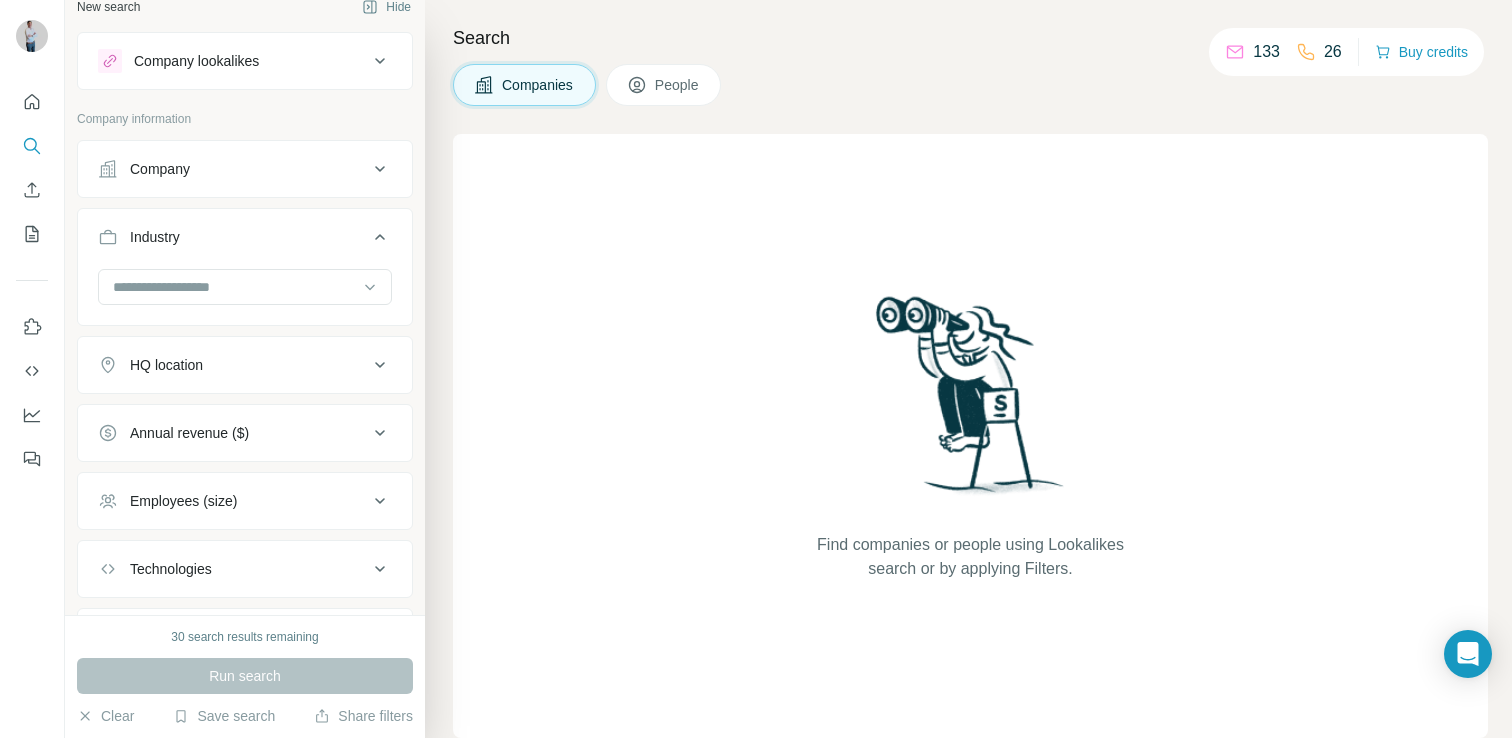 click 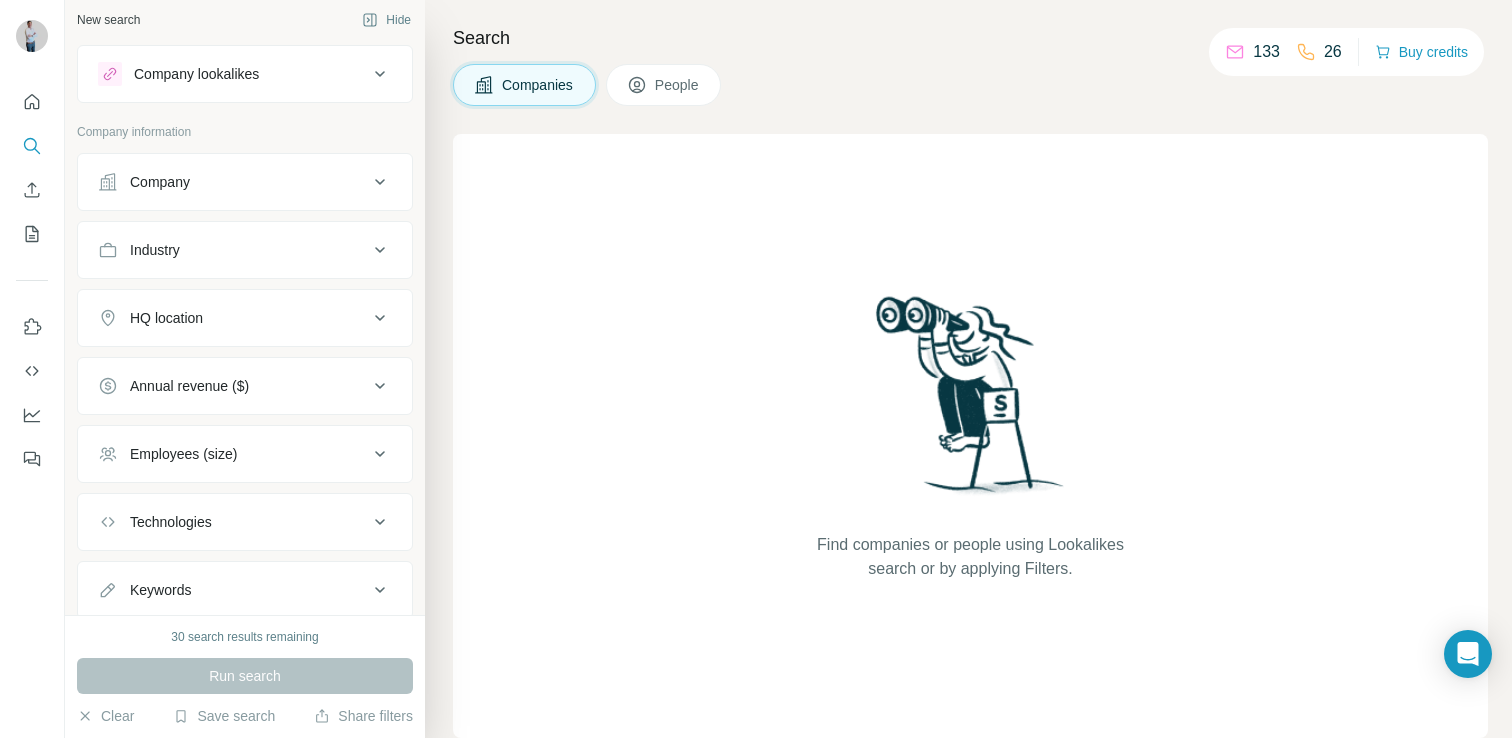 scroll, scrollTop: 0, scrollLeft: 0, axis: both 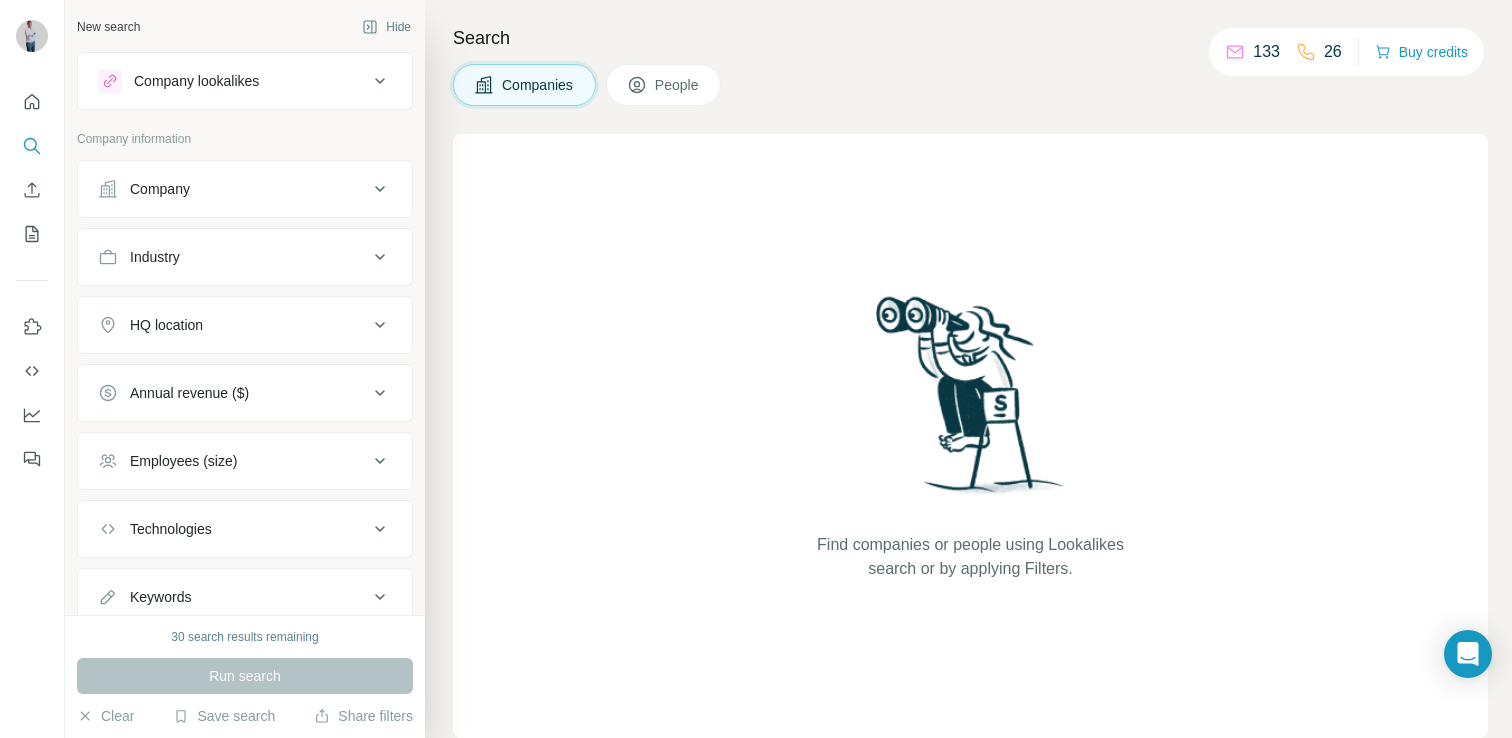 click 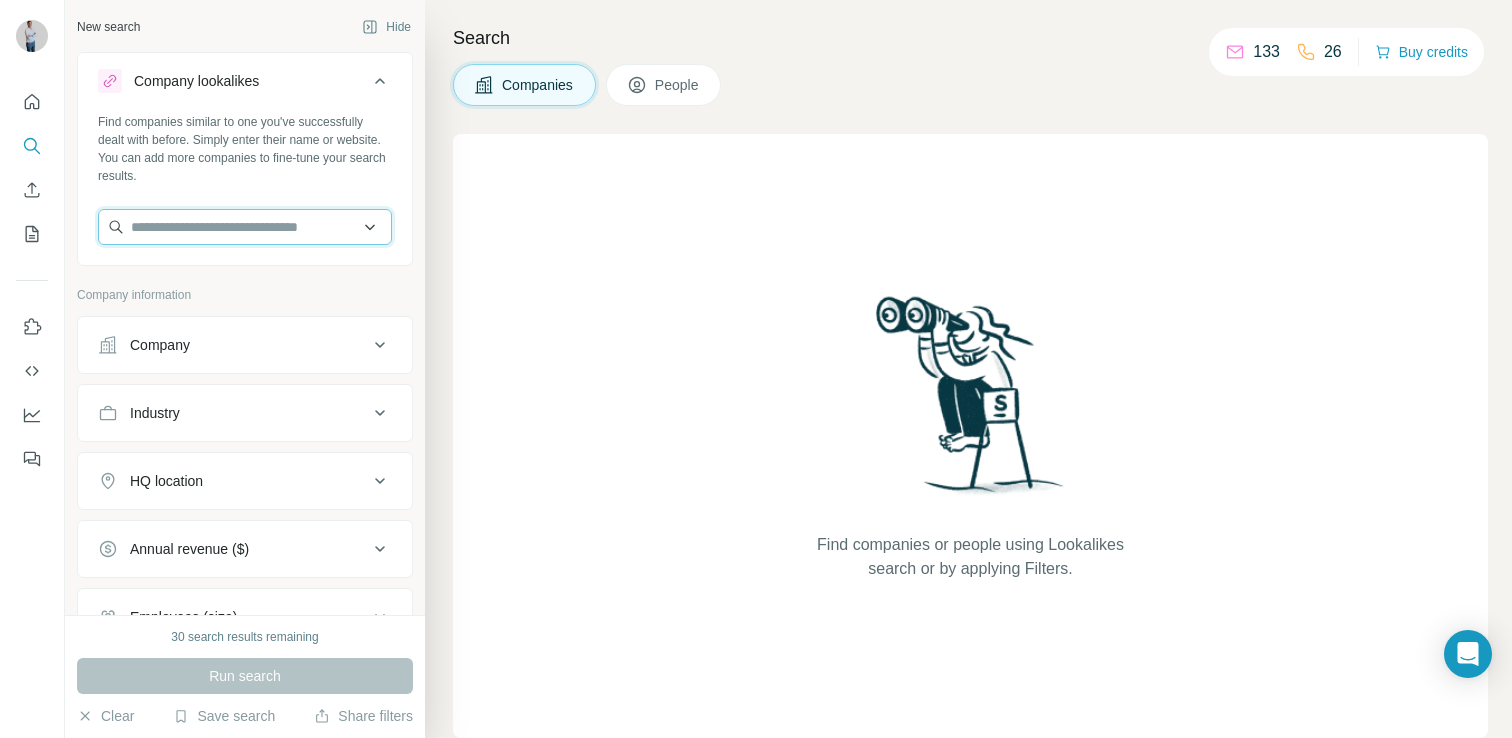 click at bounding box center [245, 227] 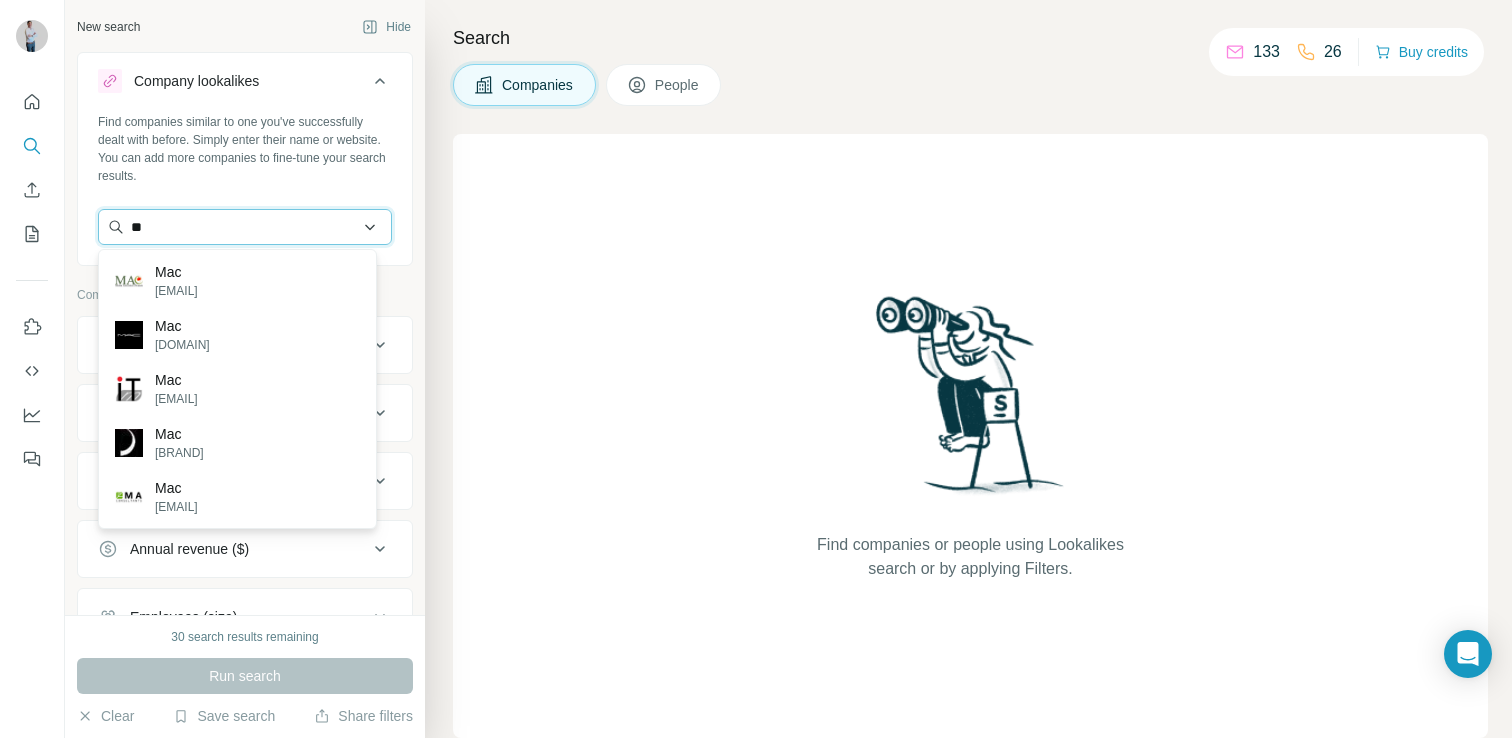 type on "*" 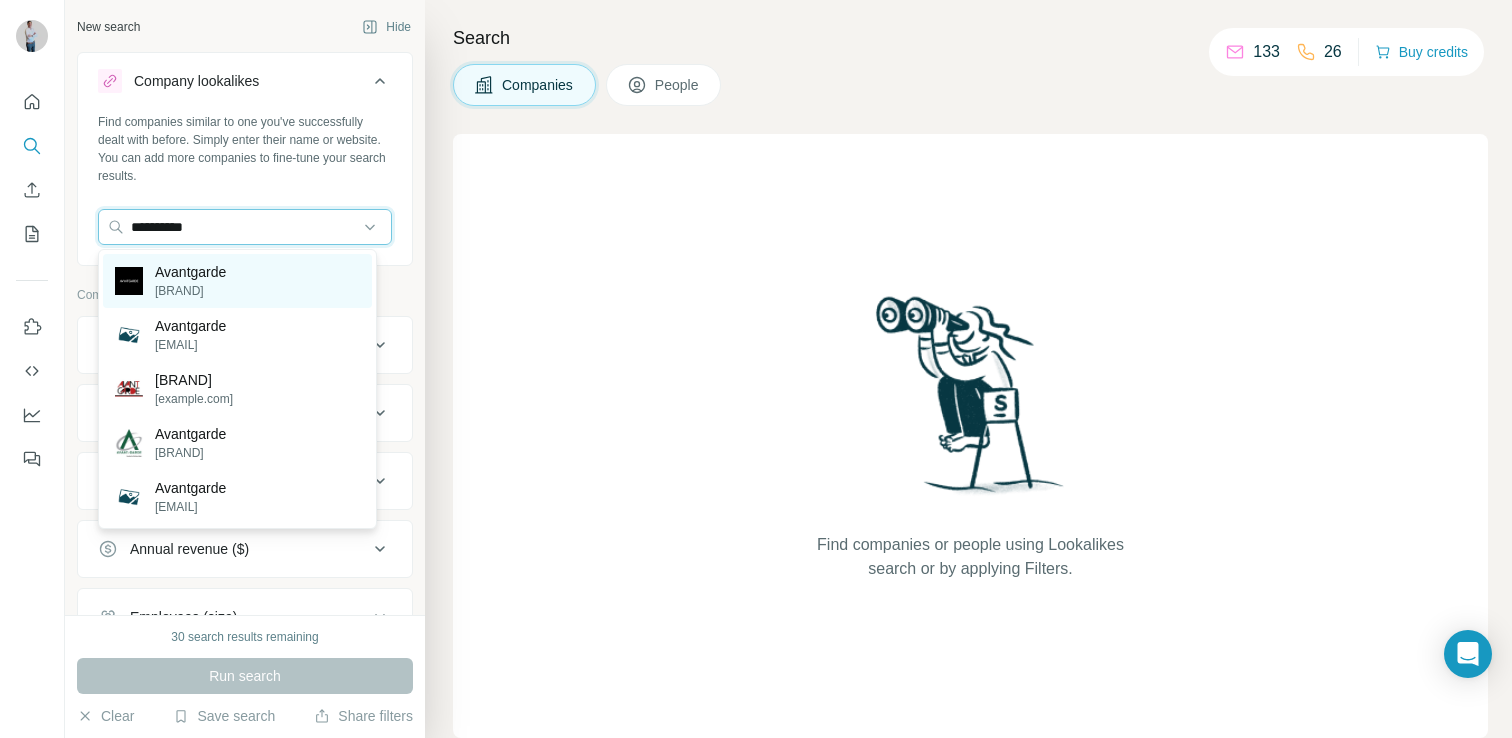 type on "**********" 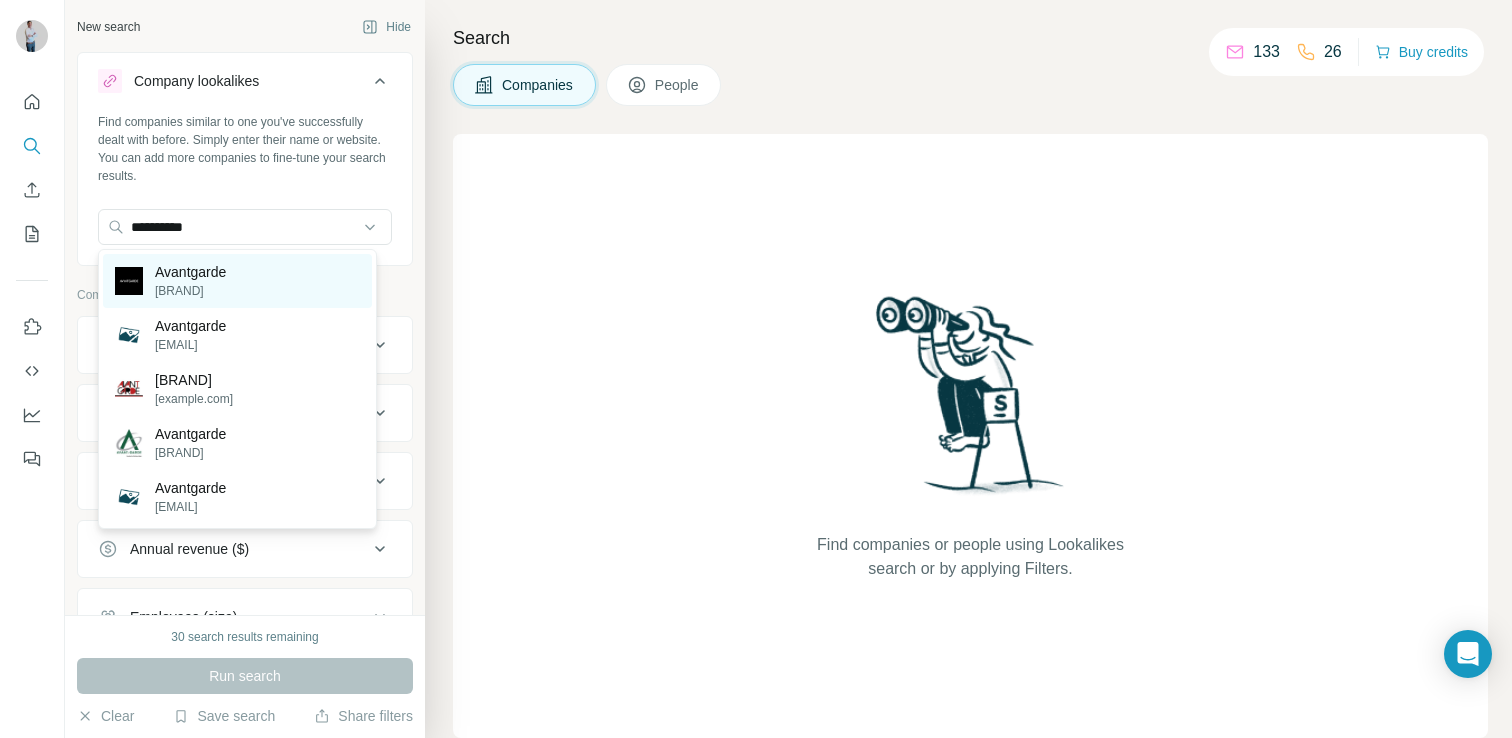 click on "Avantgarde" at bounding box center (190, 272) 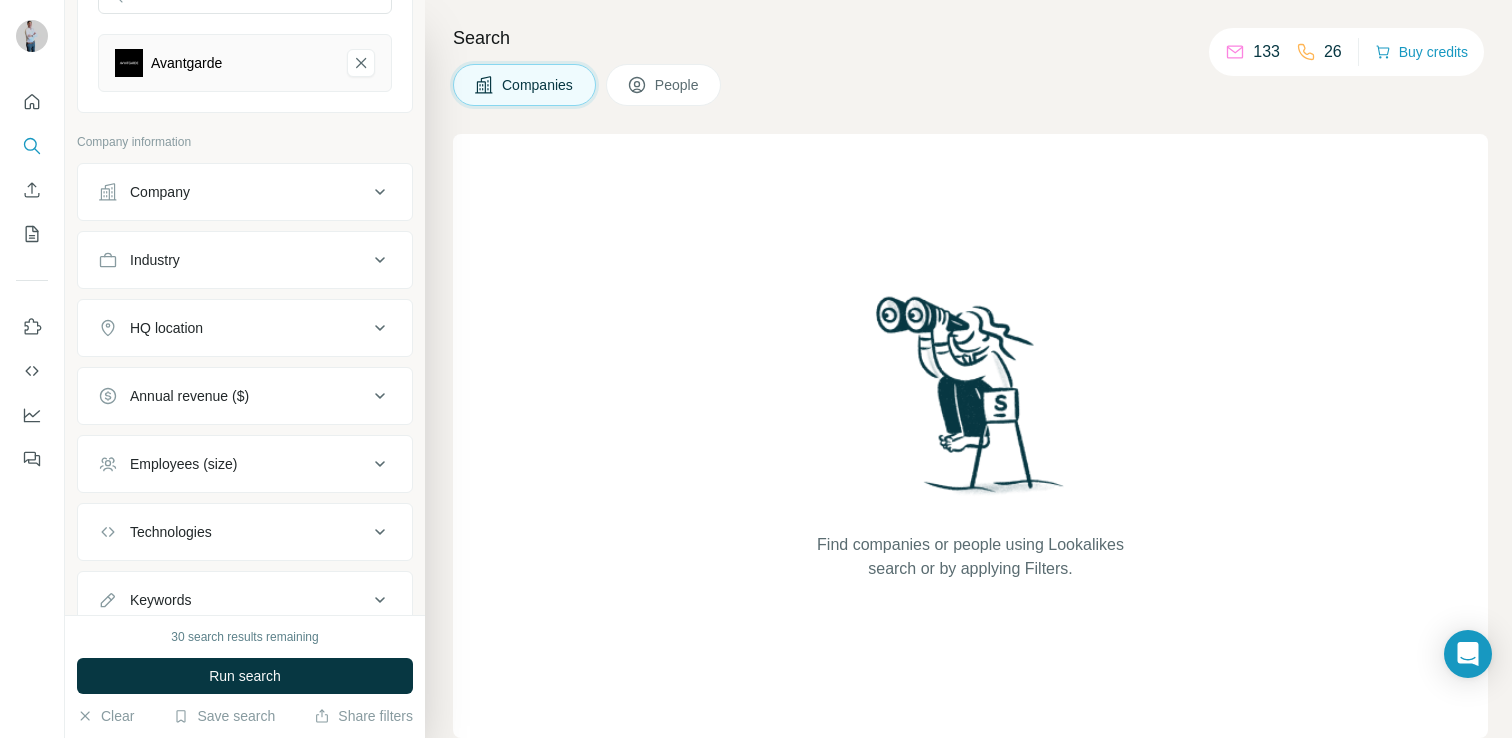 scroll, scrollTop: 232, scrollLeft: 0, axis: vertical 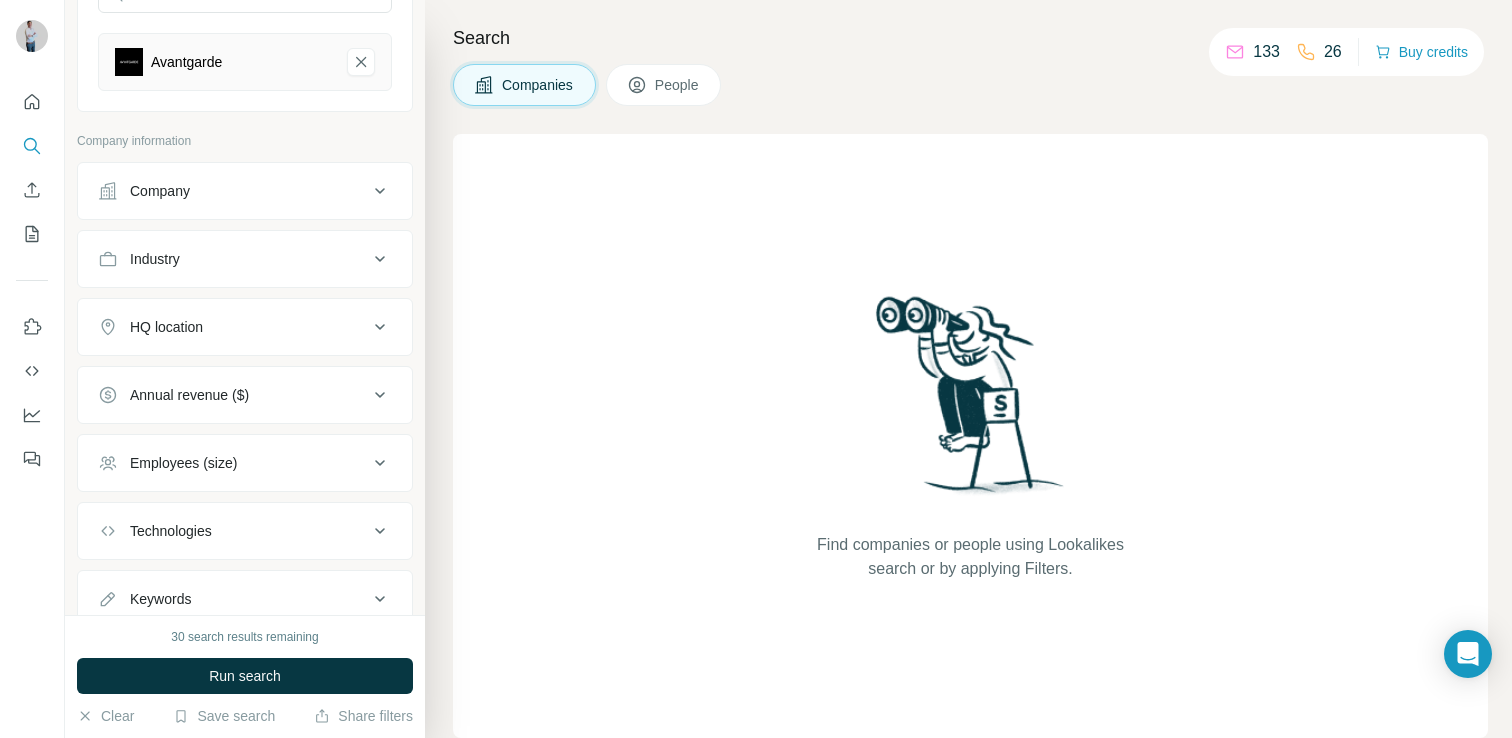 click on "HQ location" at bounding box center (233, 327) 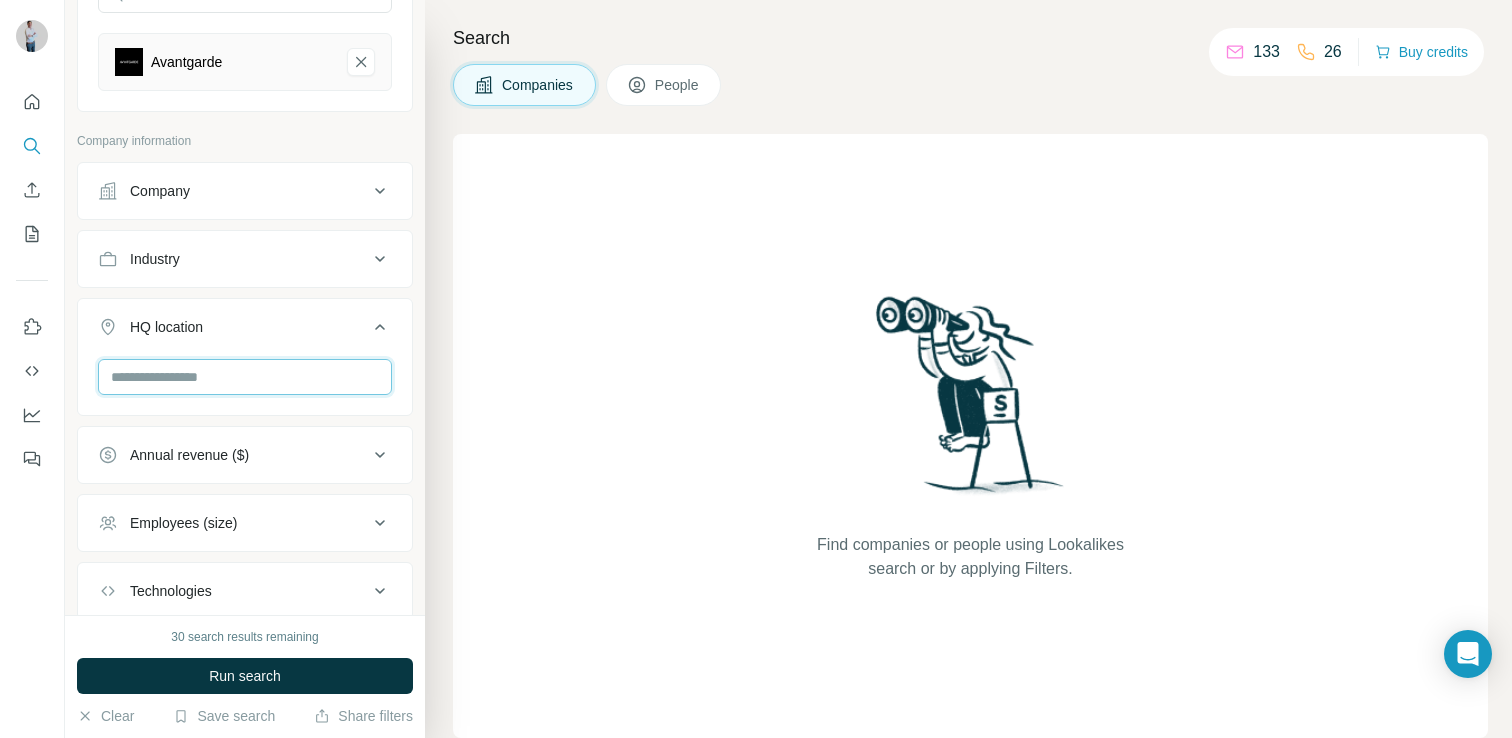 click at bounding box center (245, 377) 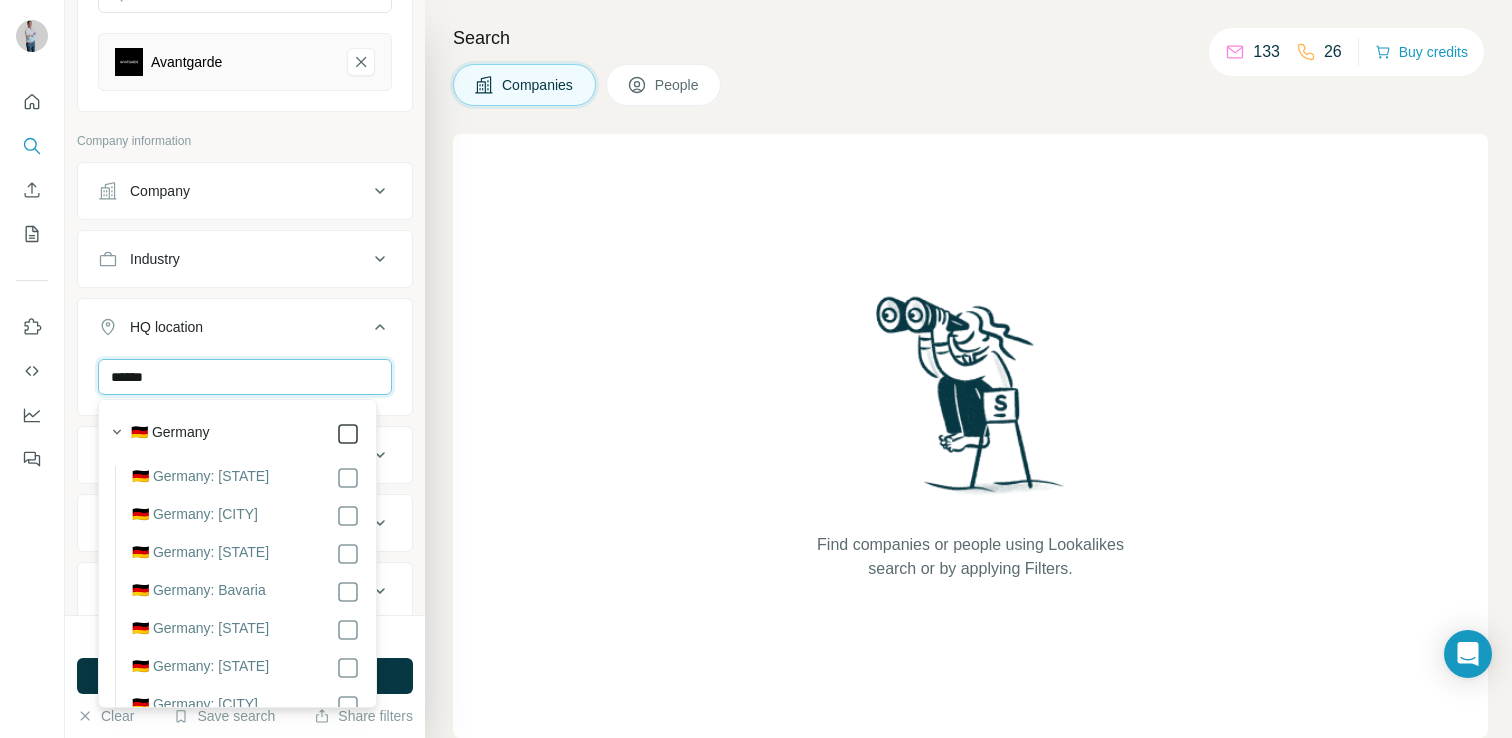 type on "******" 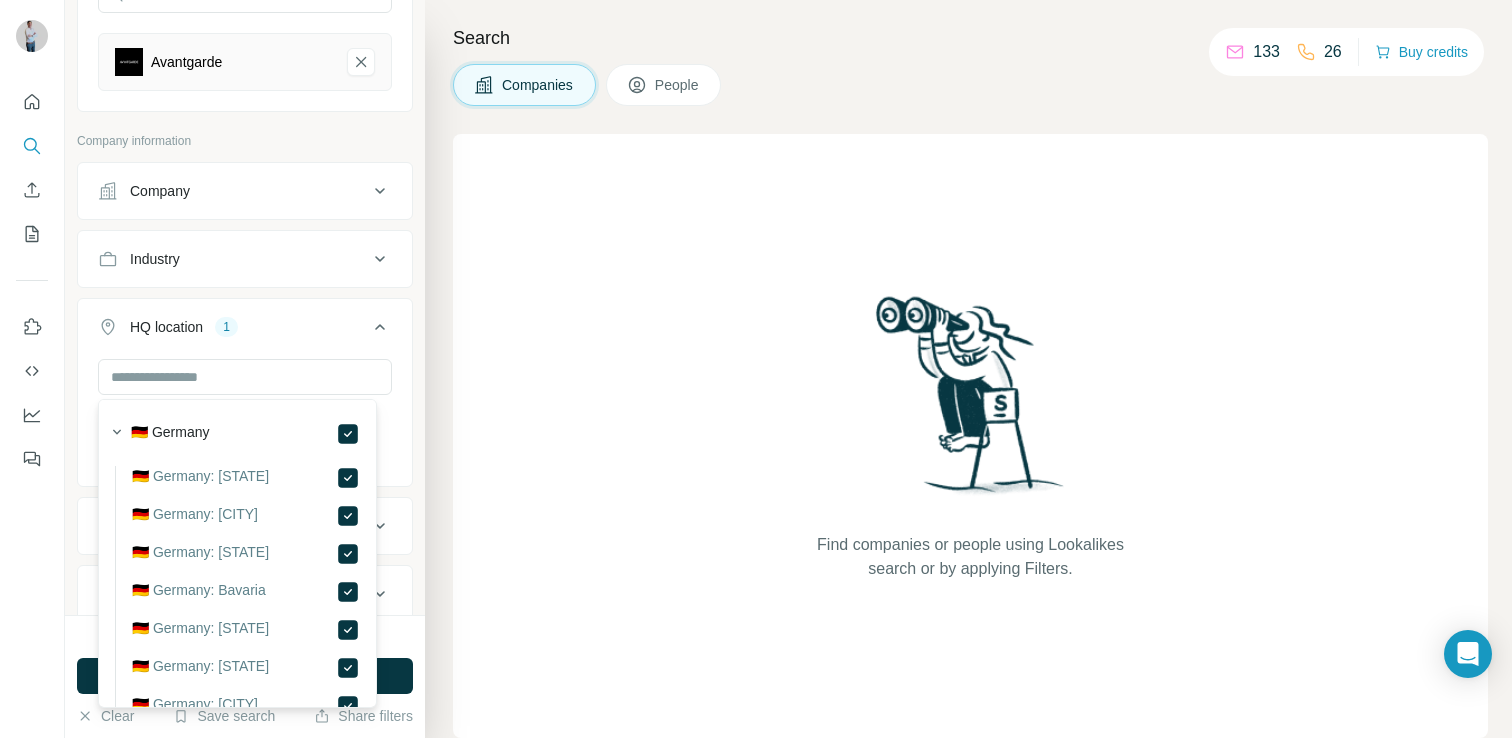 click 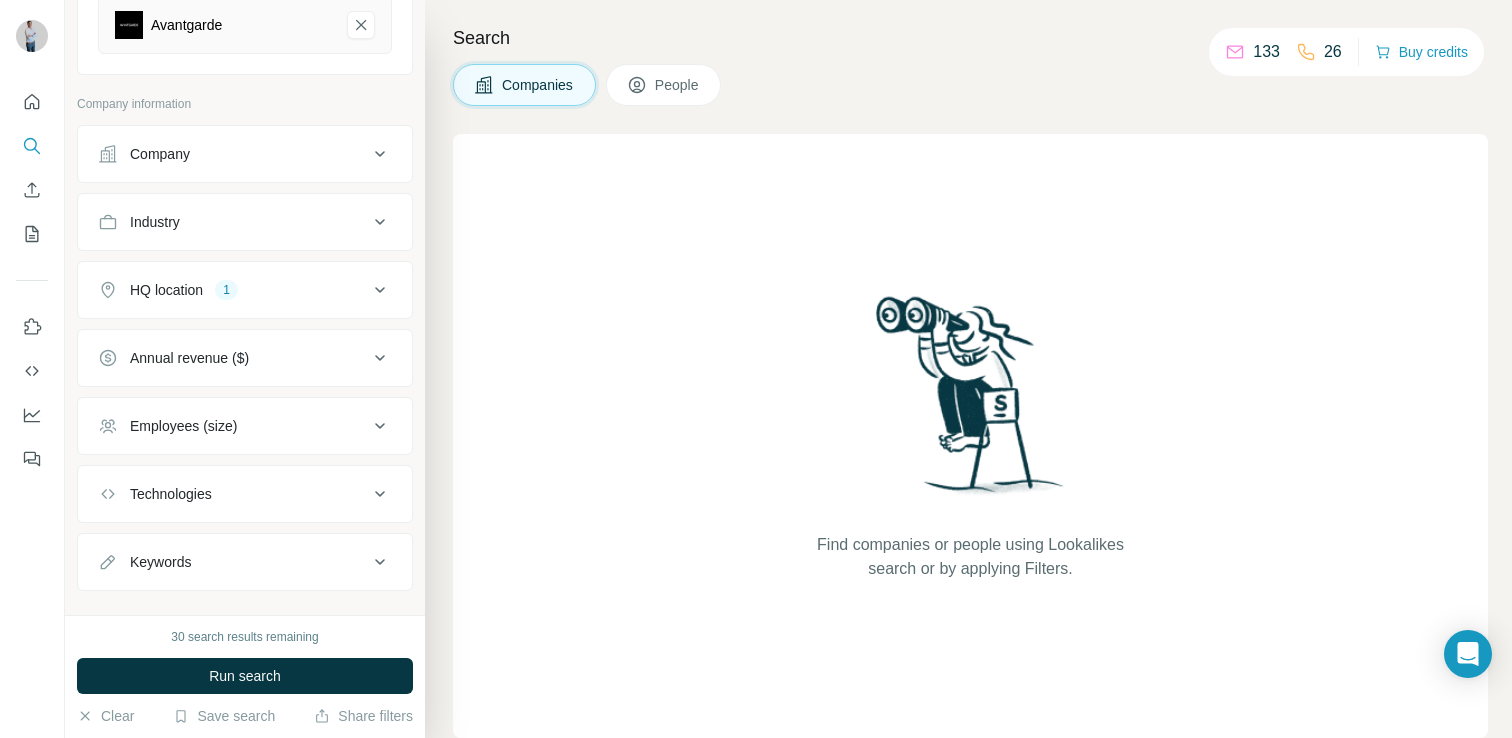 scroll, scrollTop: 226, scrollLeft: 0, axis: vertical 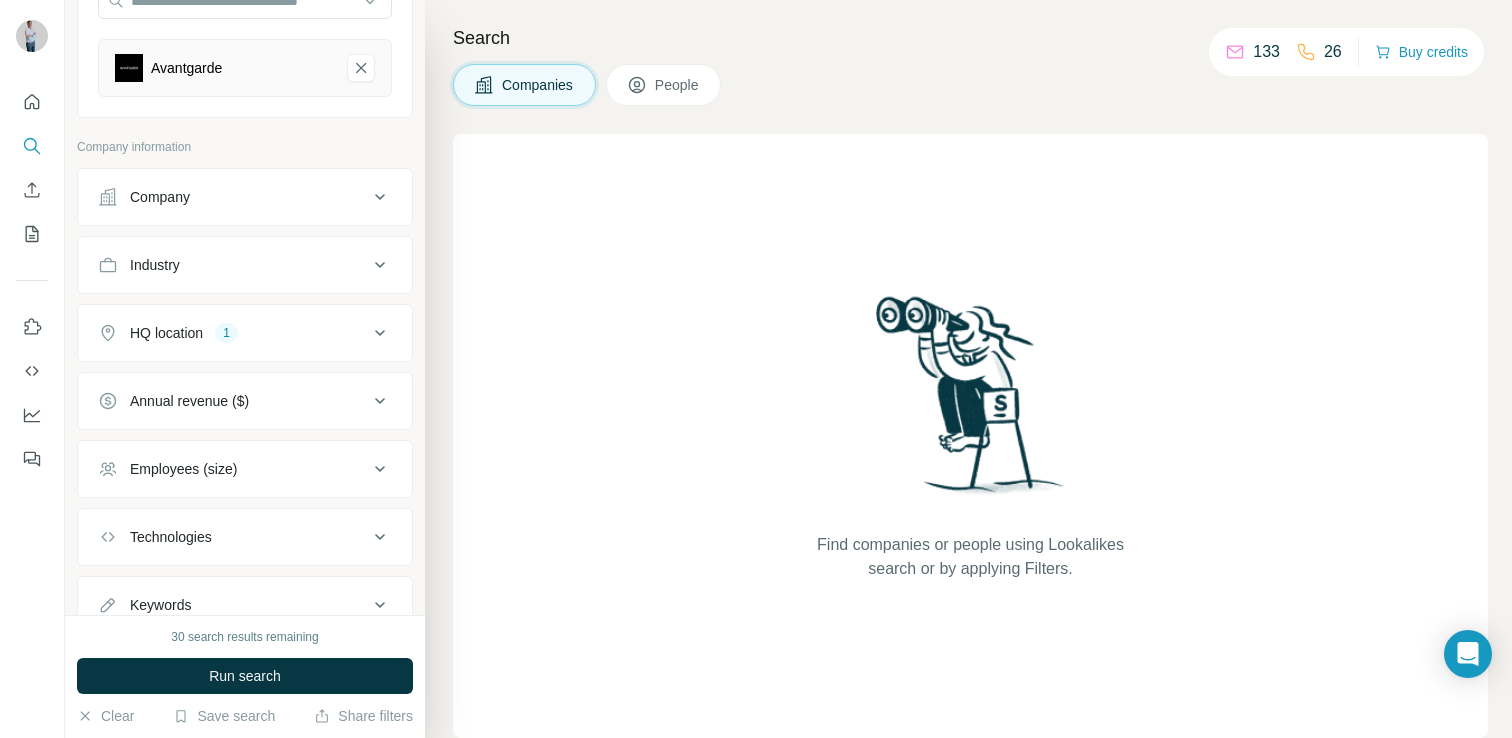click 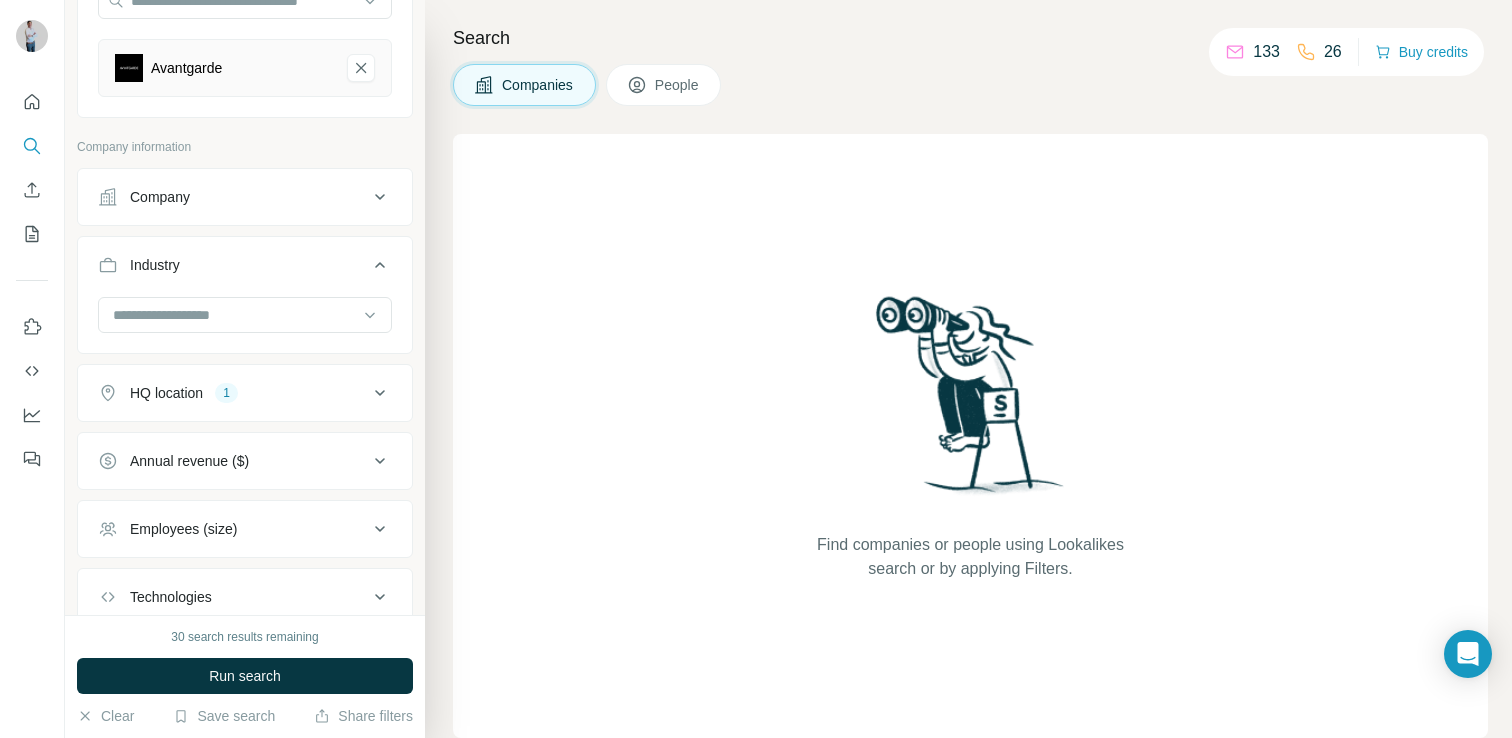 click 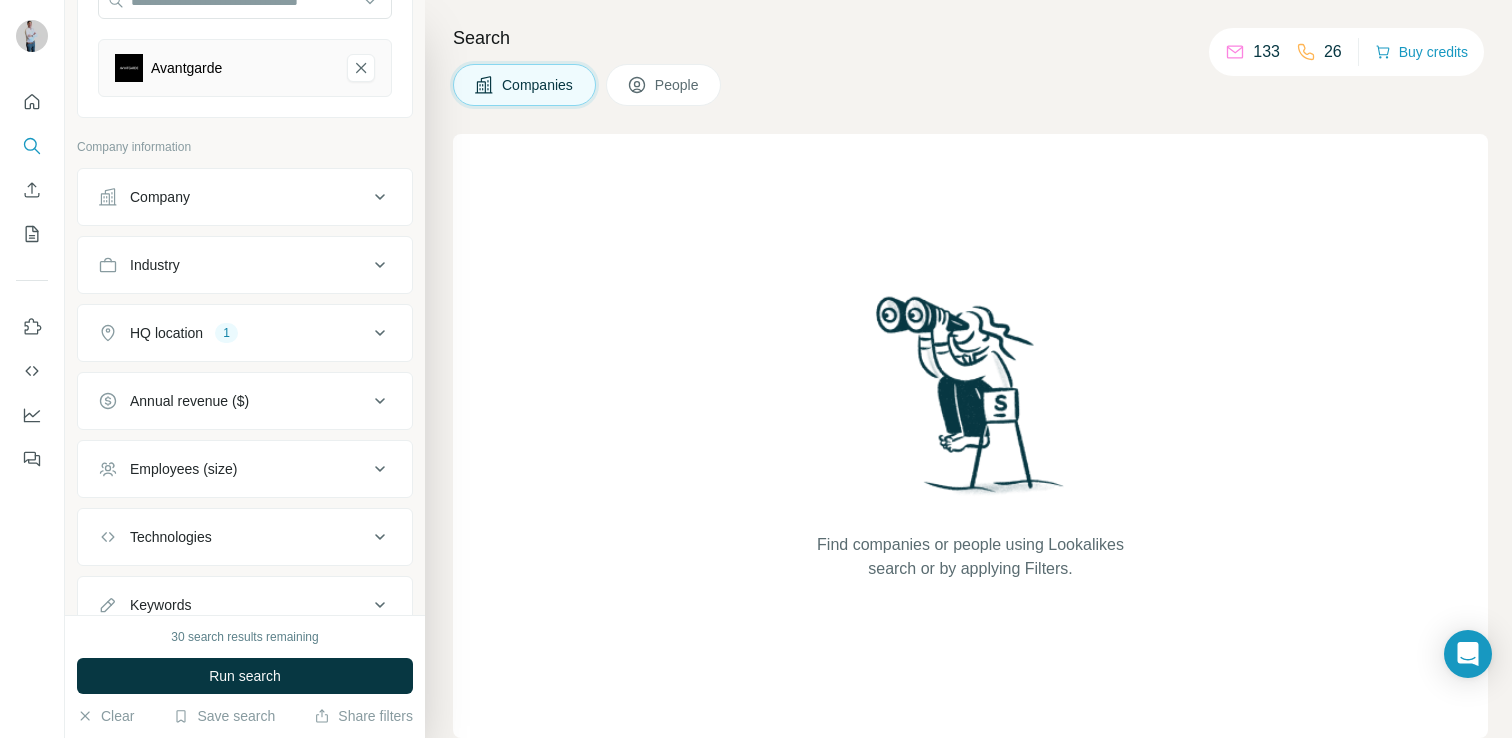 click 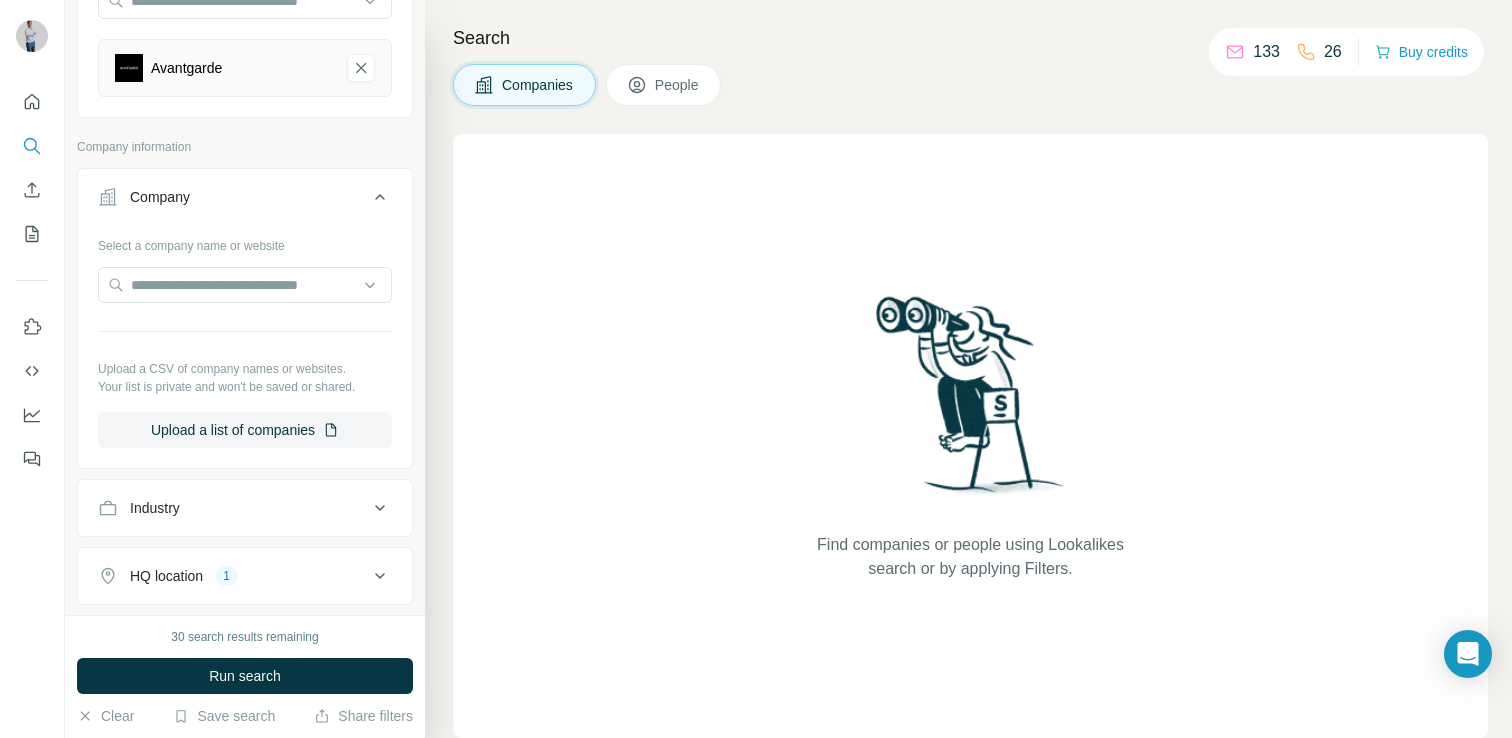 click 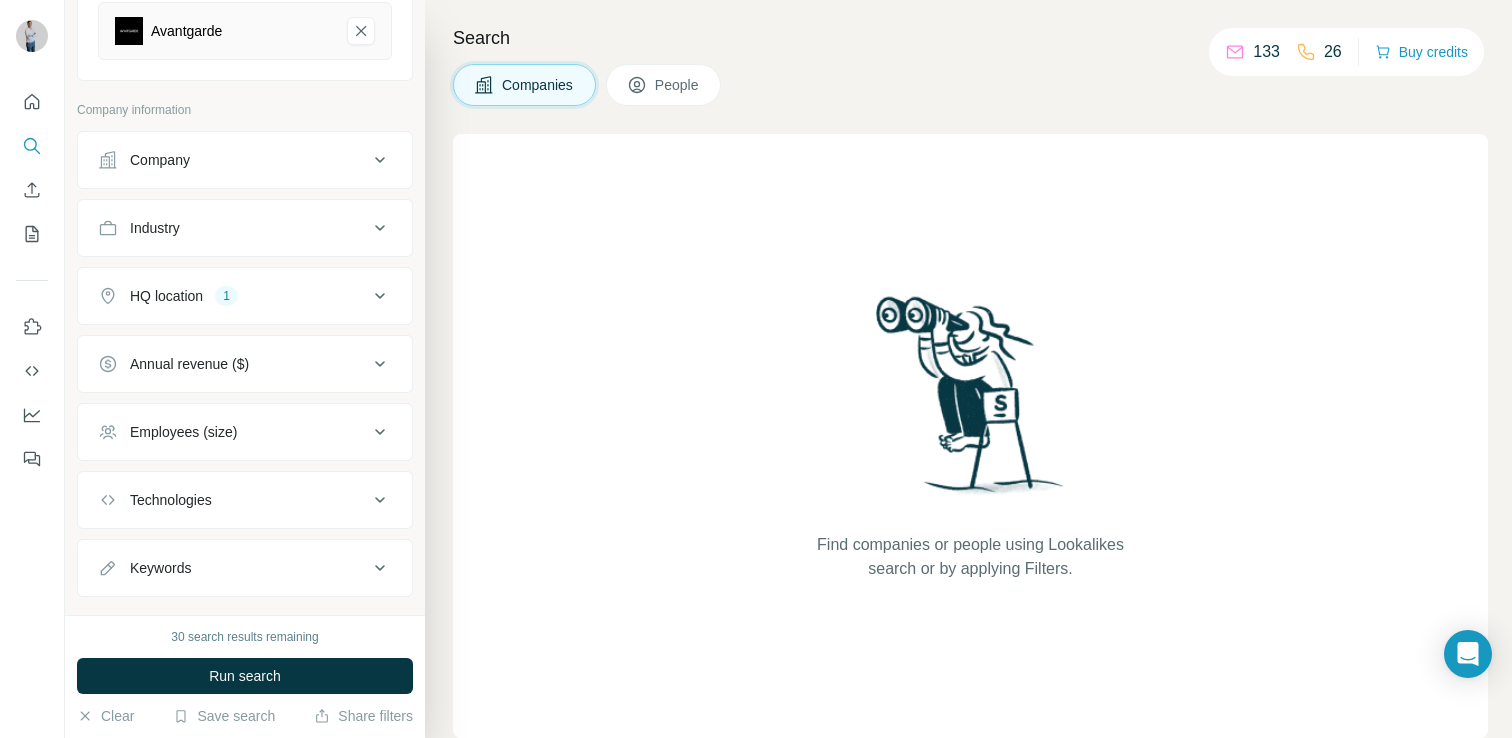 scroll, scrollTop: 301, scrollLeft: 0, axis: vertical 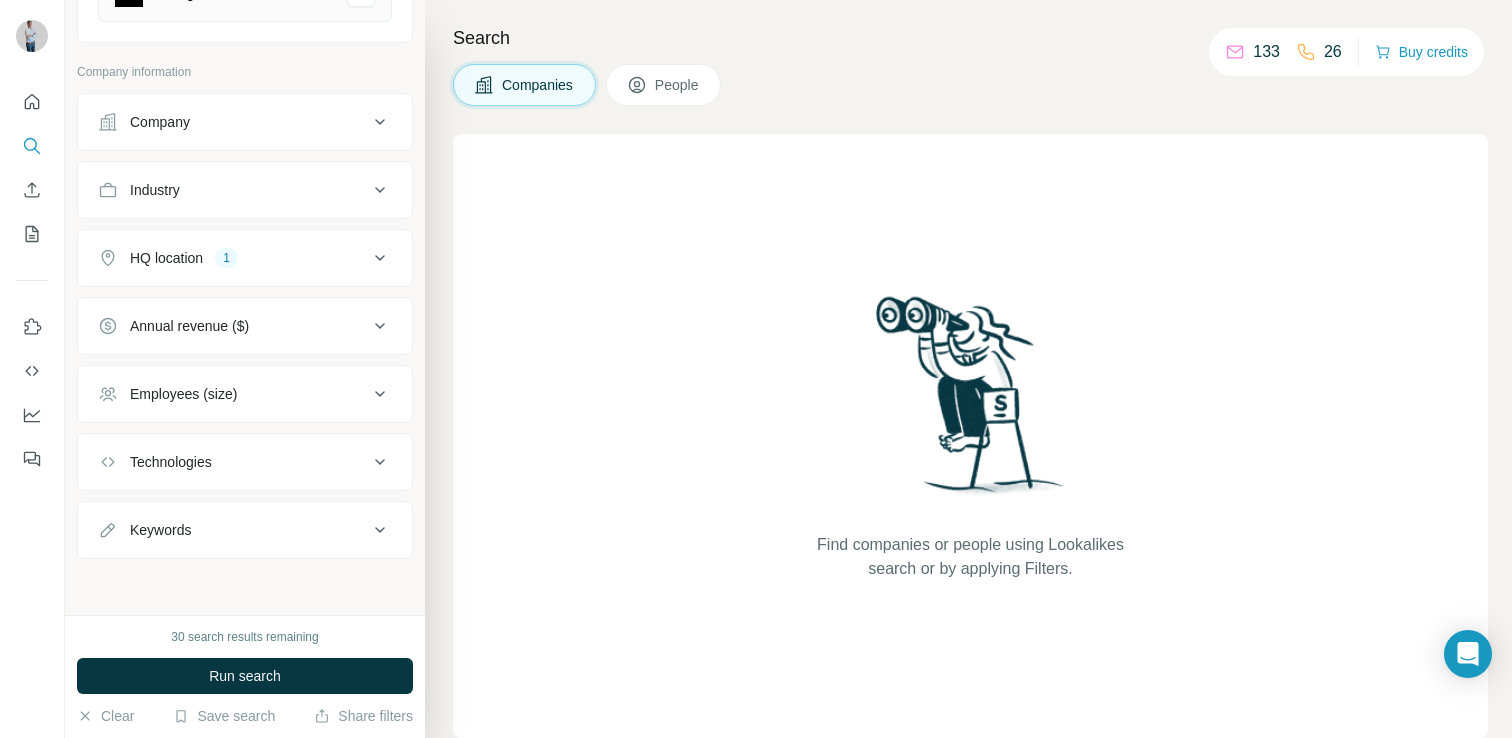 click on "Employees (size)" at bounding box center (233, 394) 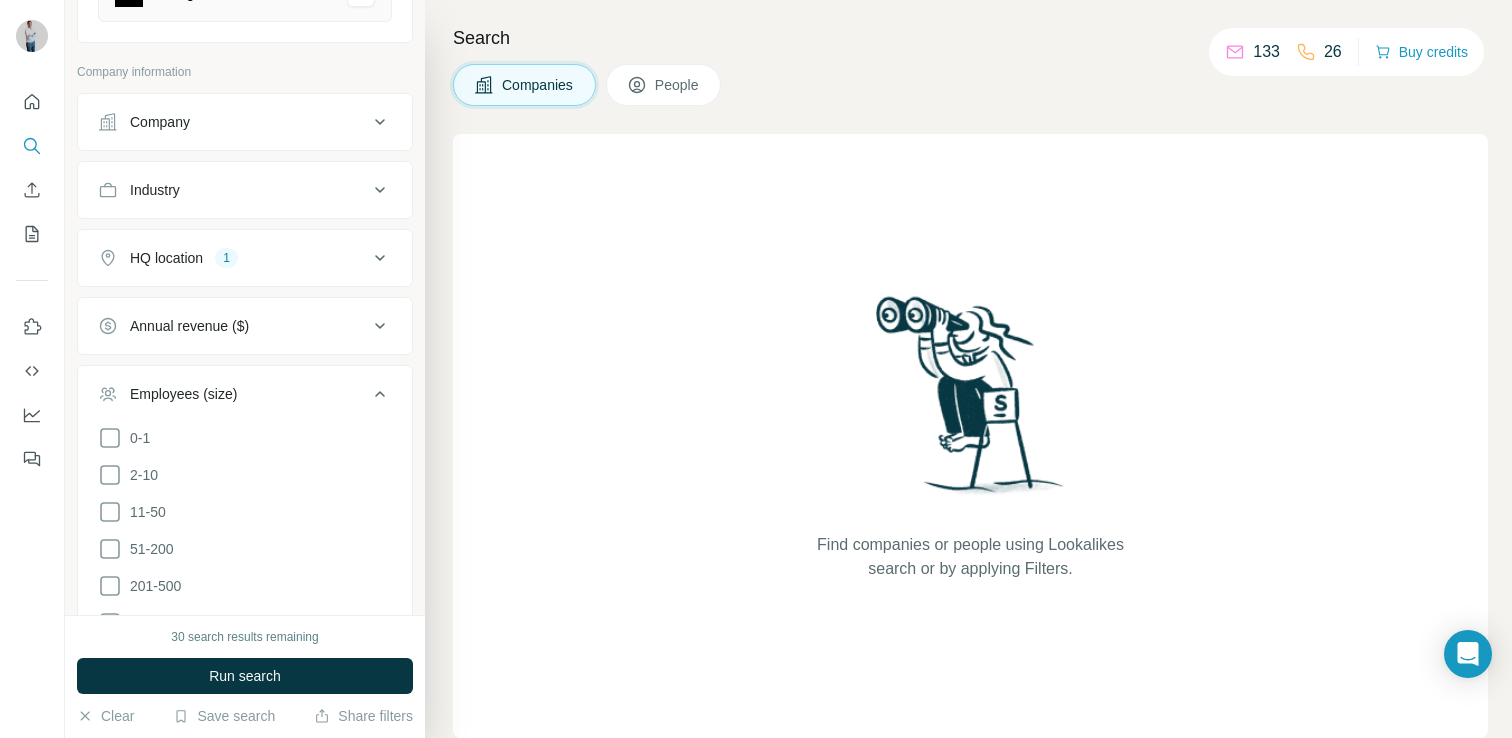 click on "Employees (size)" at bounding box center [233, 394] 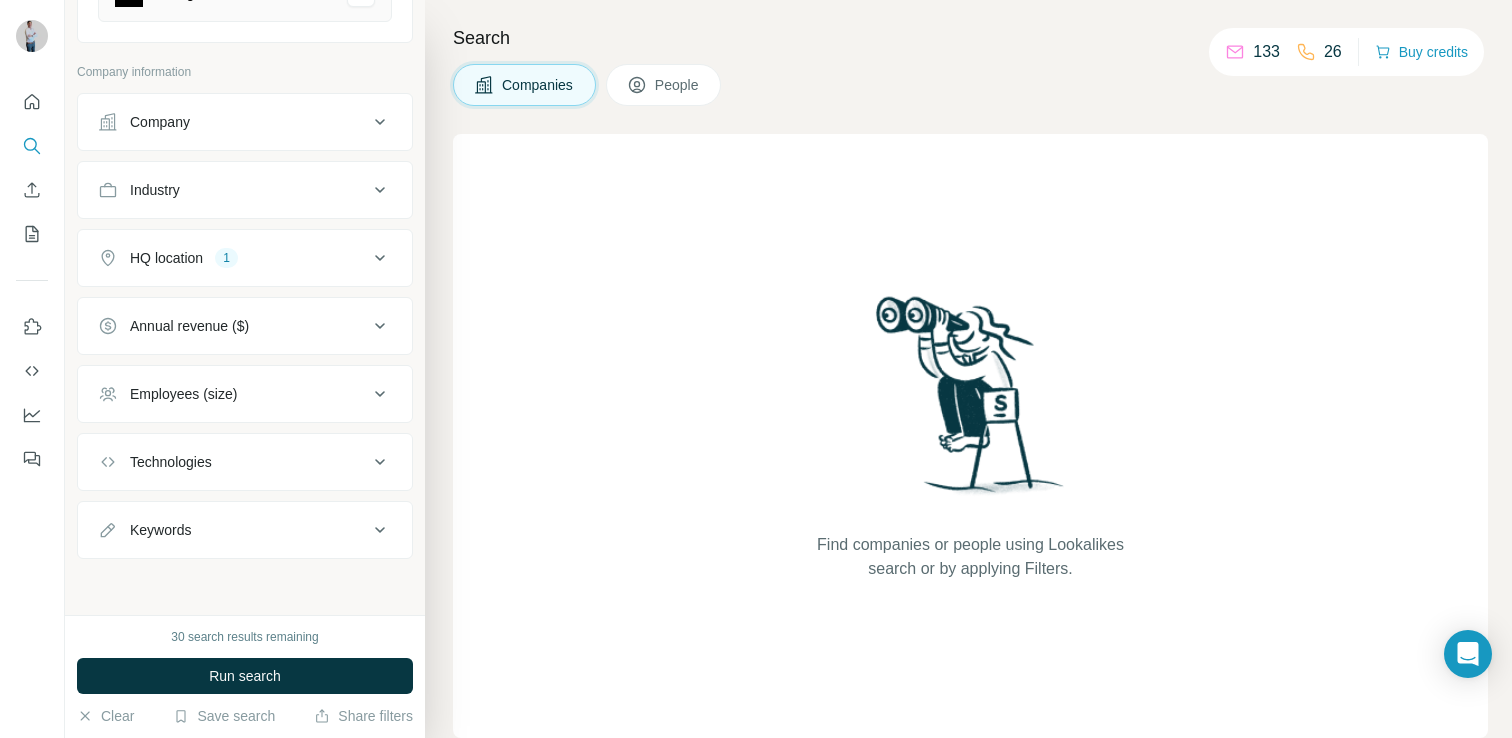 click 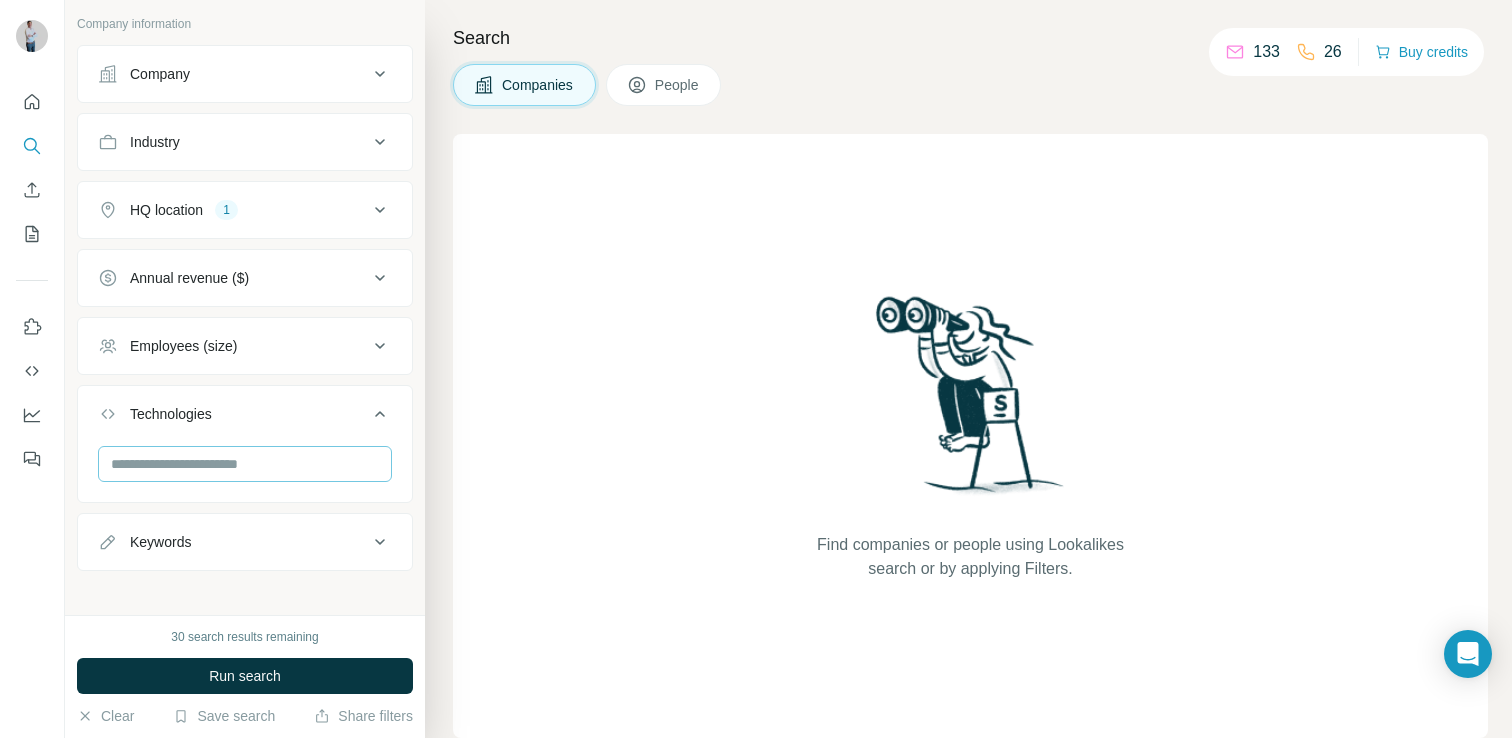 scroll, scrollTop: 361, scrollLeft: 0, axis: vertical 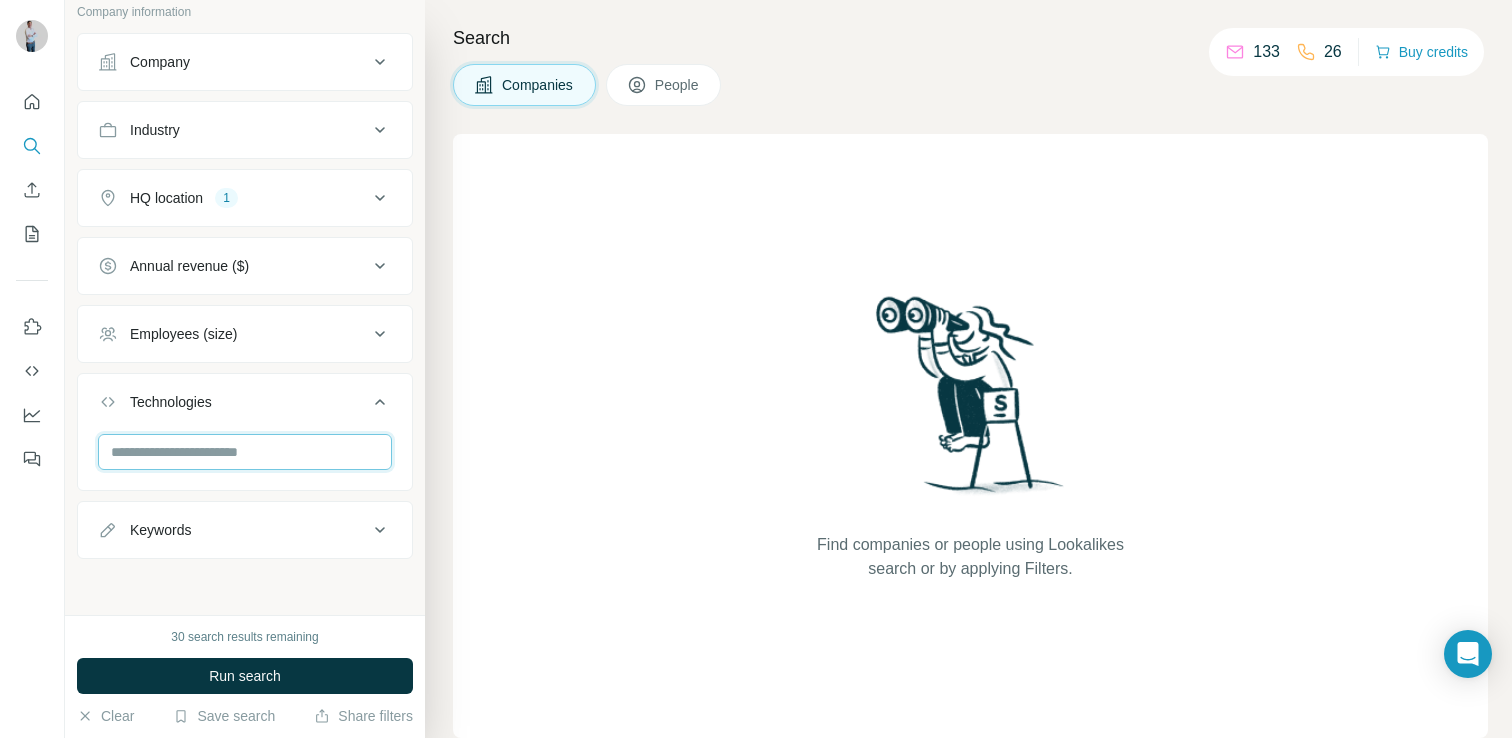 click at bounding box center [245, 452] 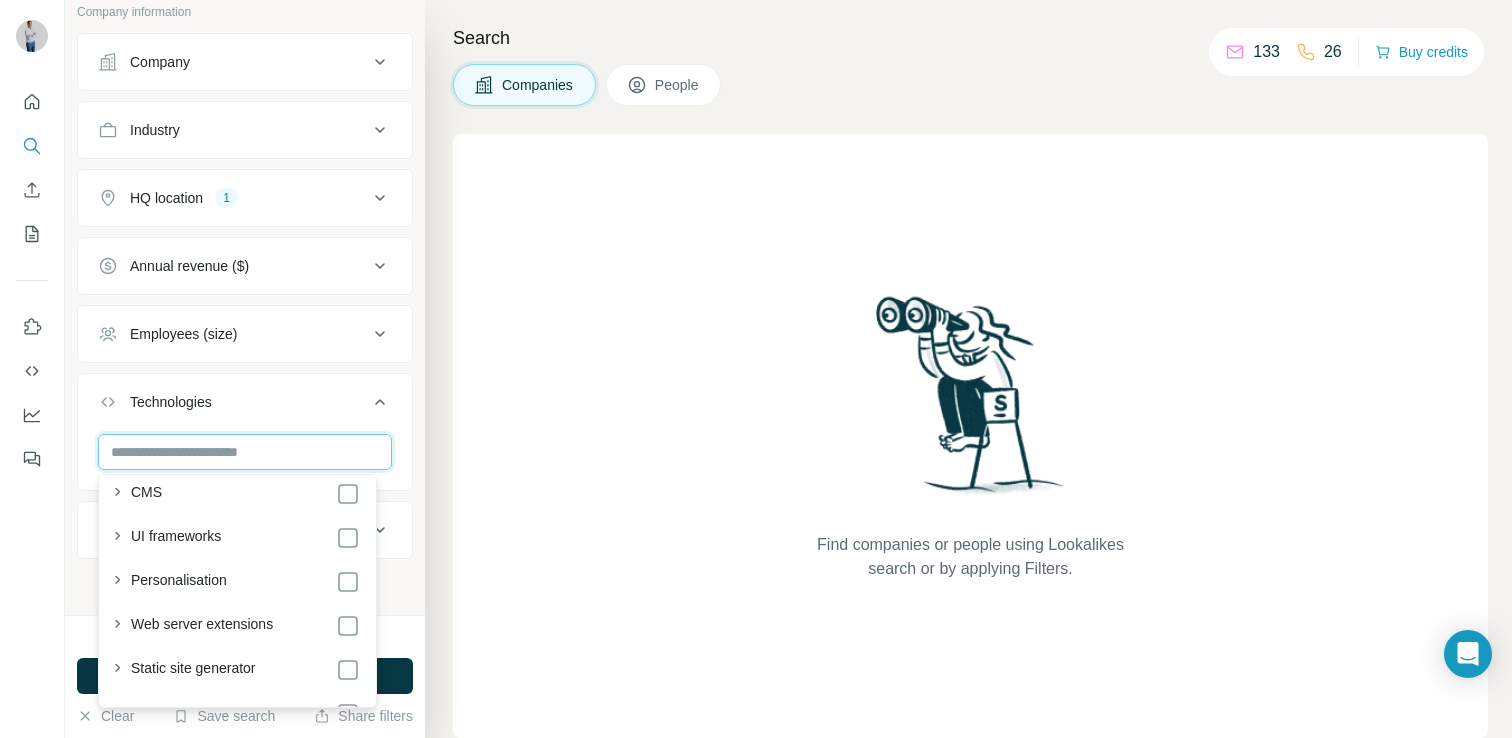 scroll, scrollTop: 548, scrollLeft: 0, axis: vertical 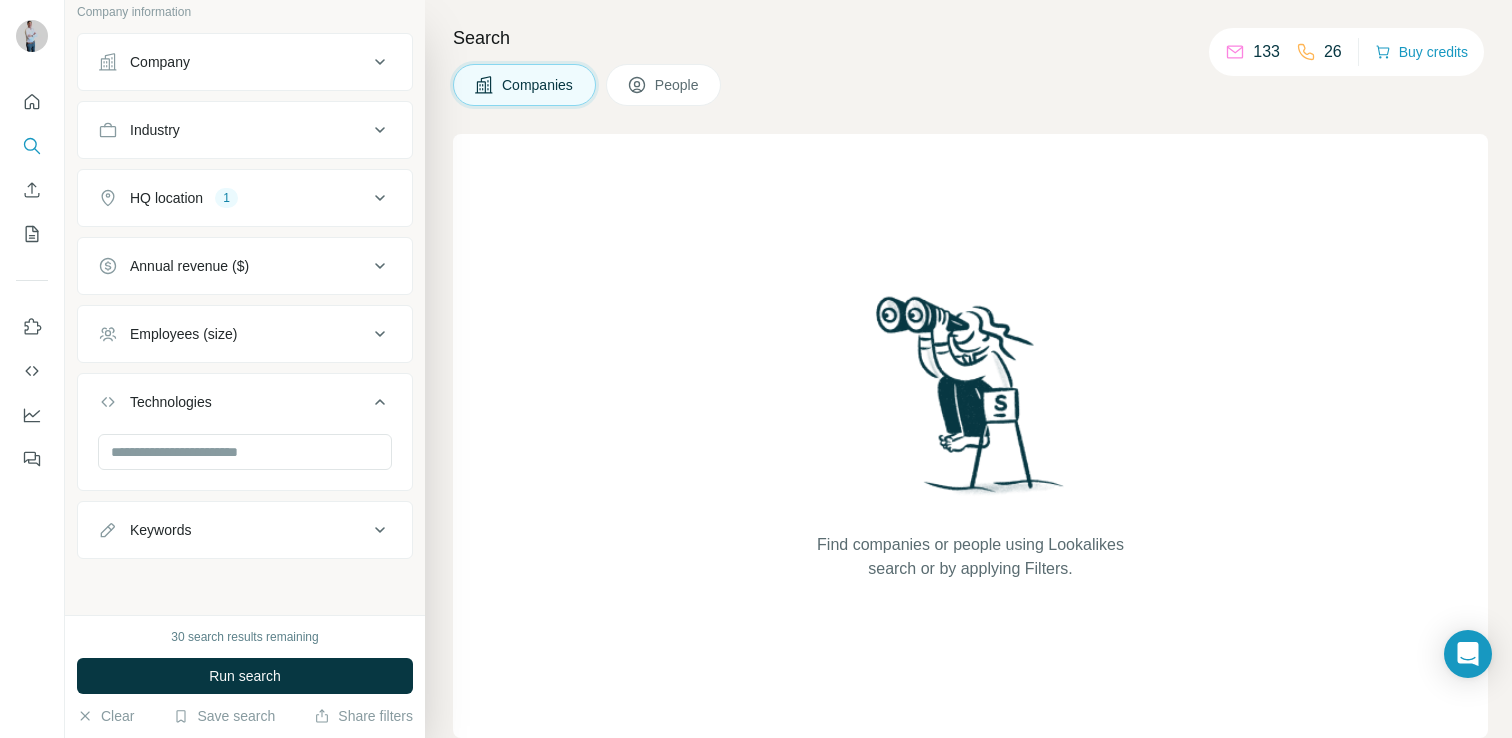 click 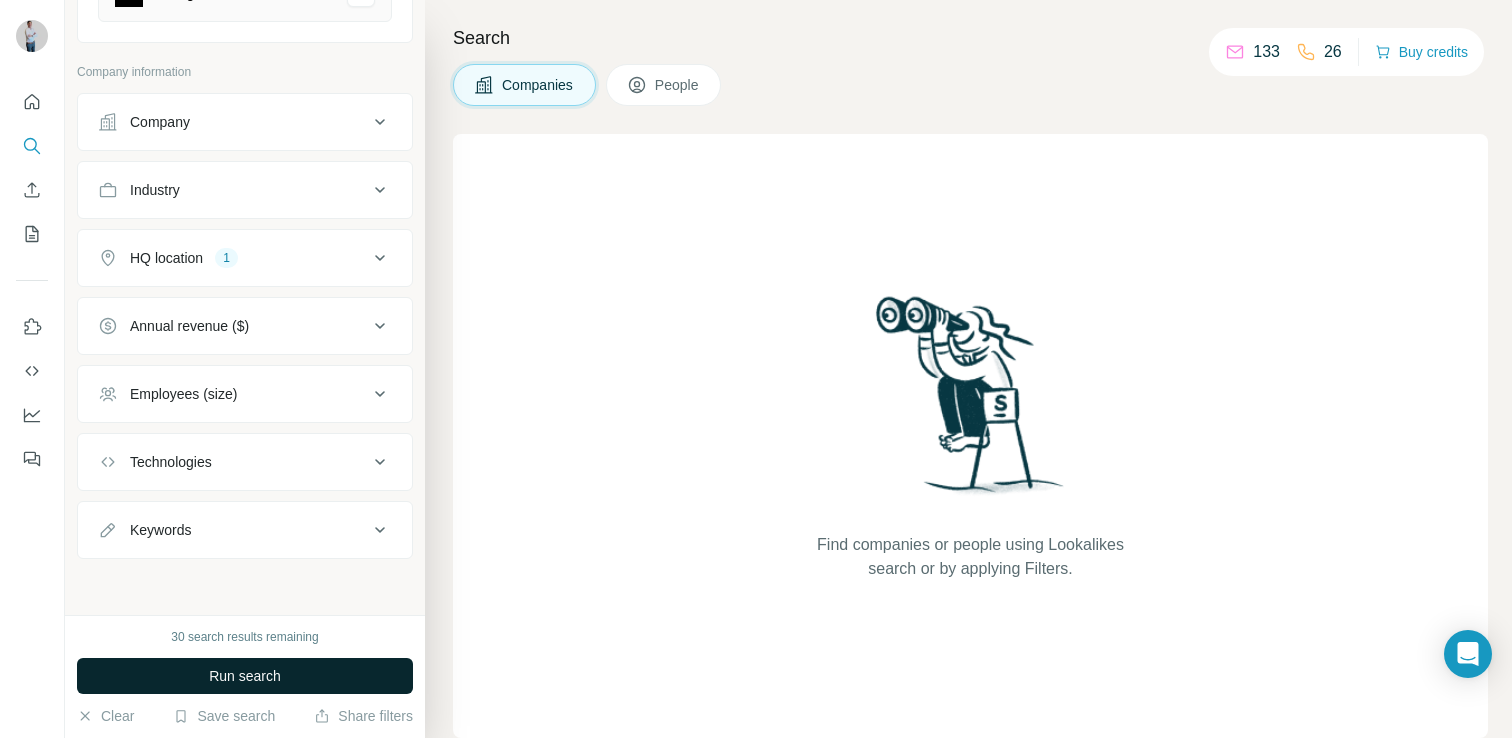 click on "Run search" at bounding box center (245, 676) 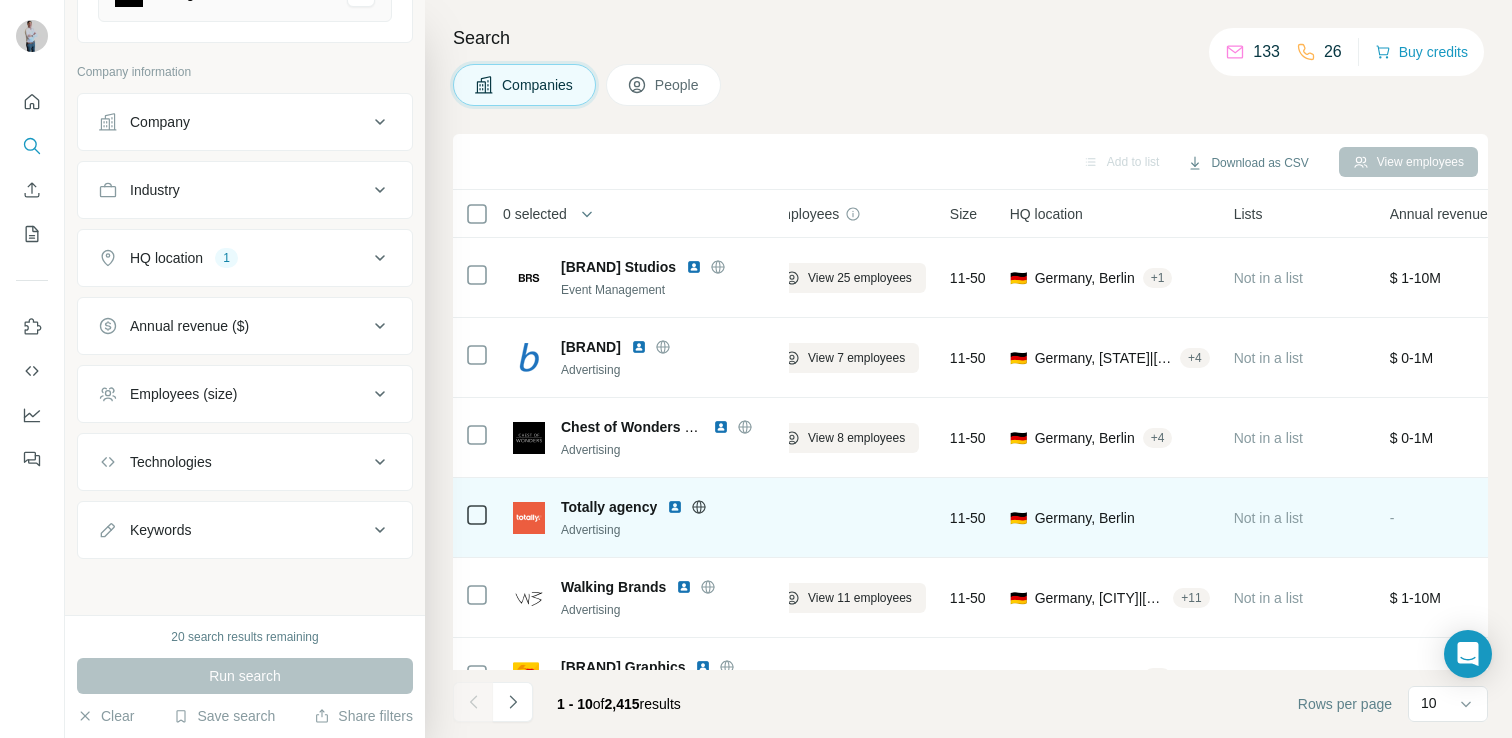 scroll, scrollTop: 0, scrollLeft: 0, axis: both 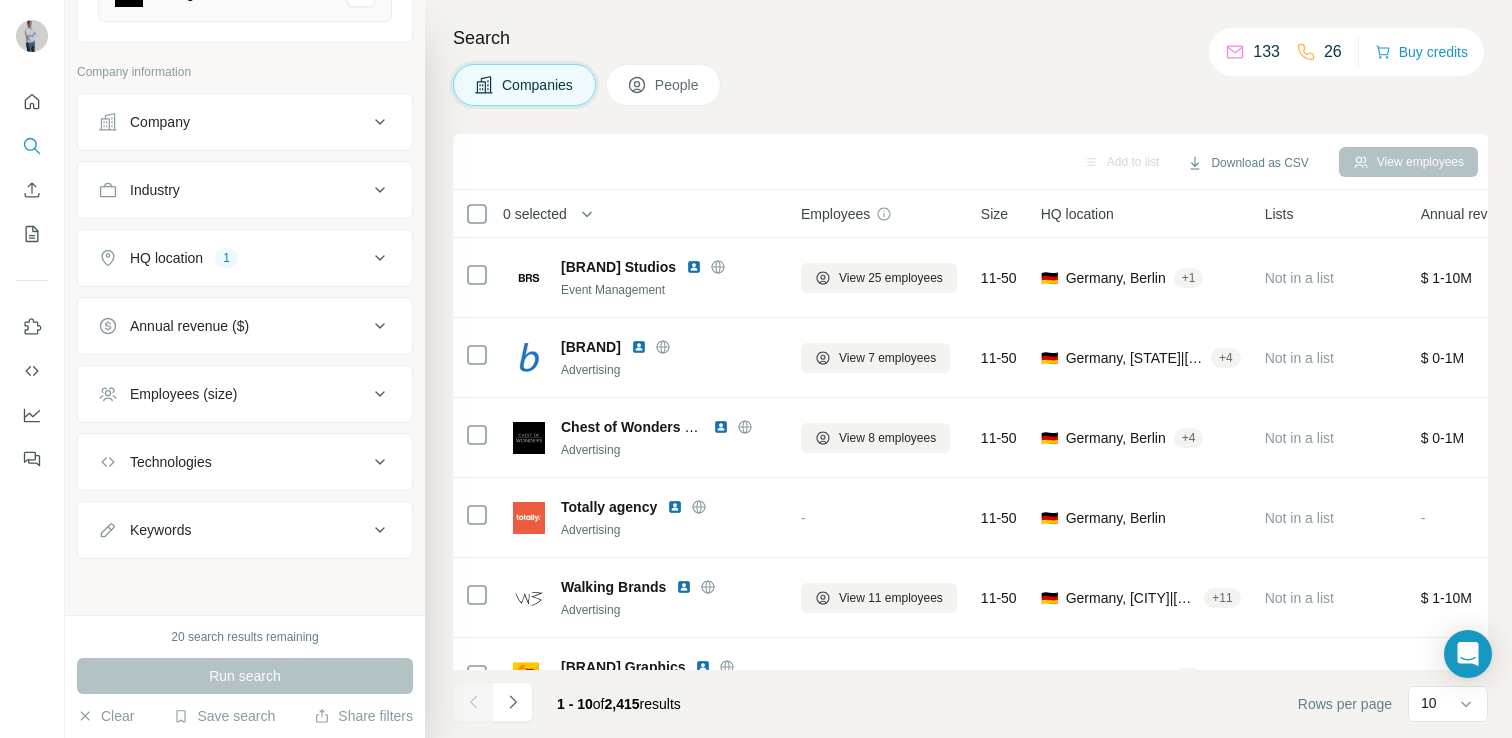 click on "People" at bounding box center [664, 85] 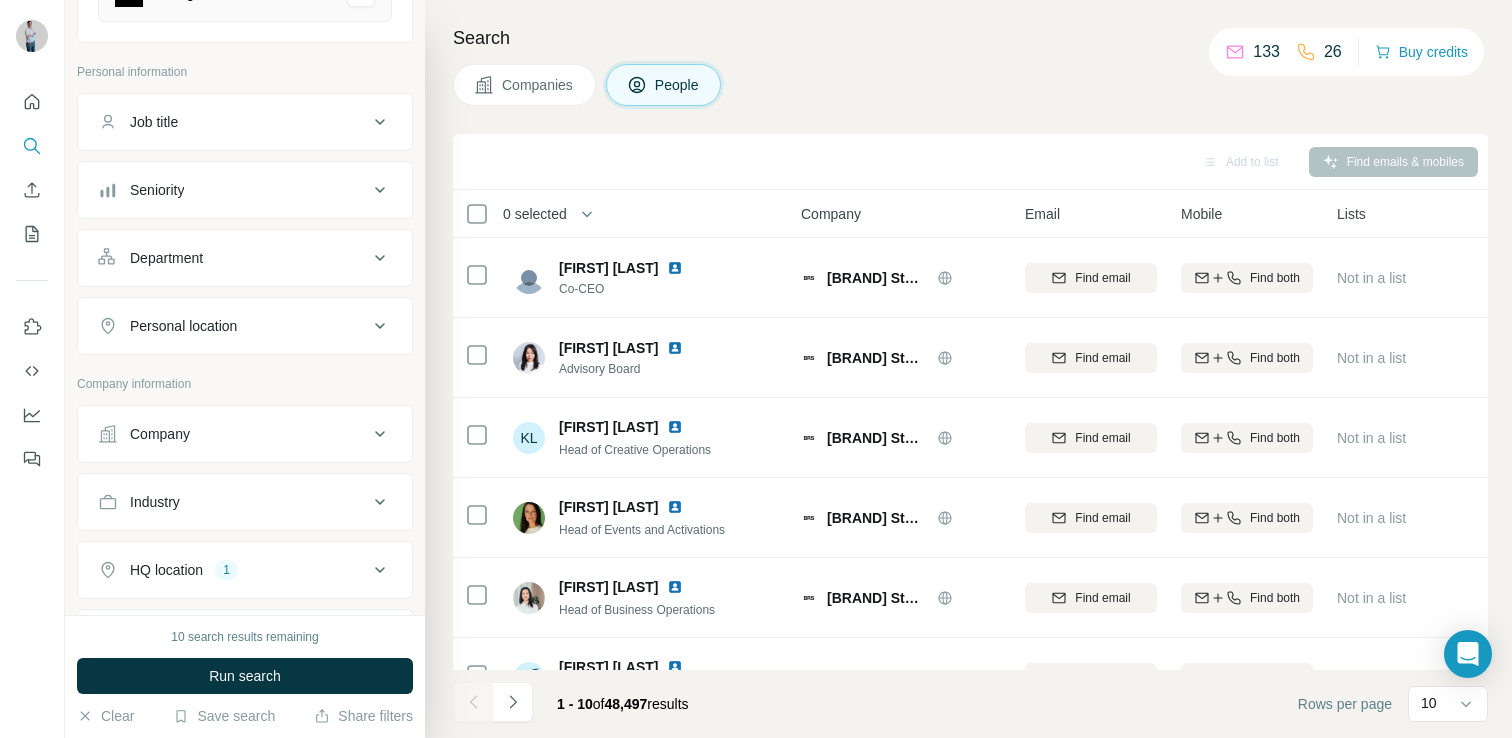 click on "Companies" at bounding box center [538, 85] 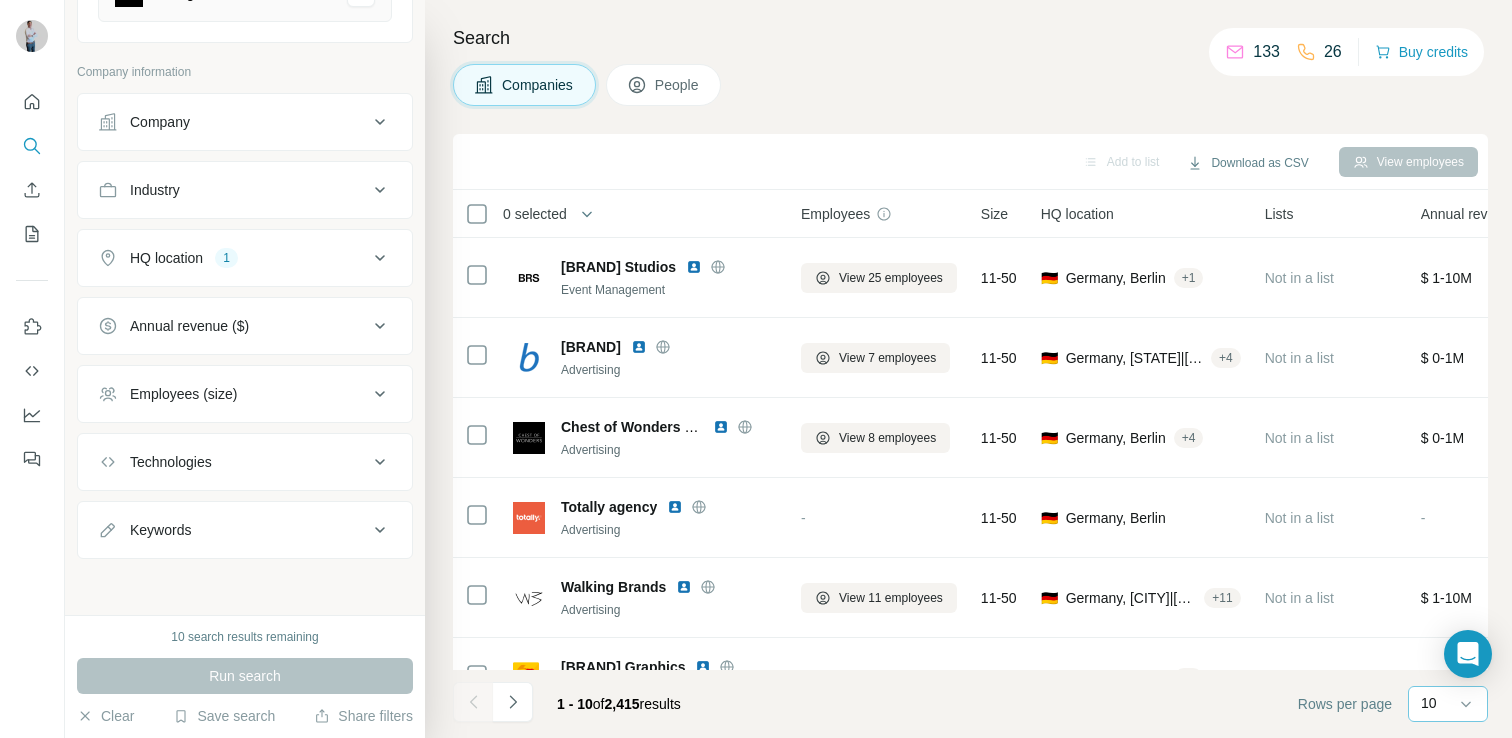 click on "10" at bounding box center (1446, 703) 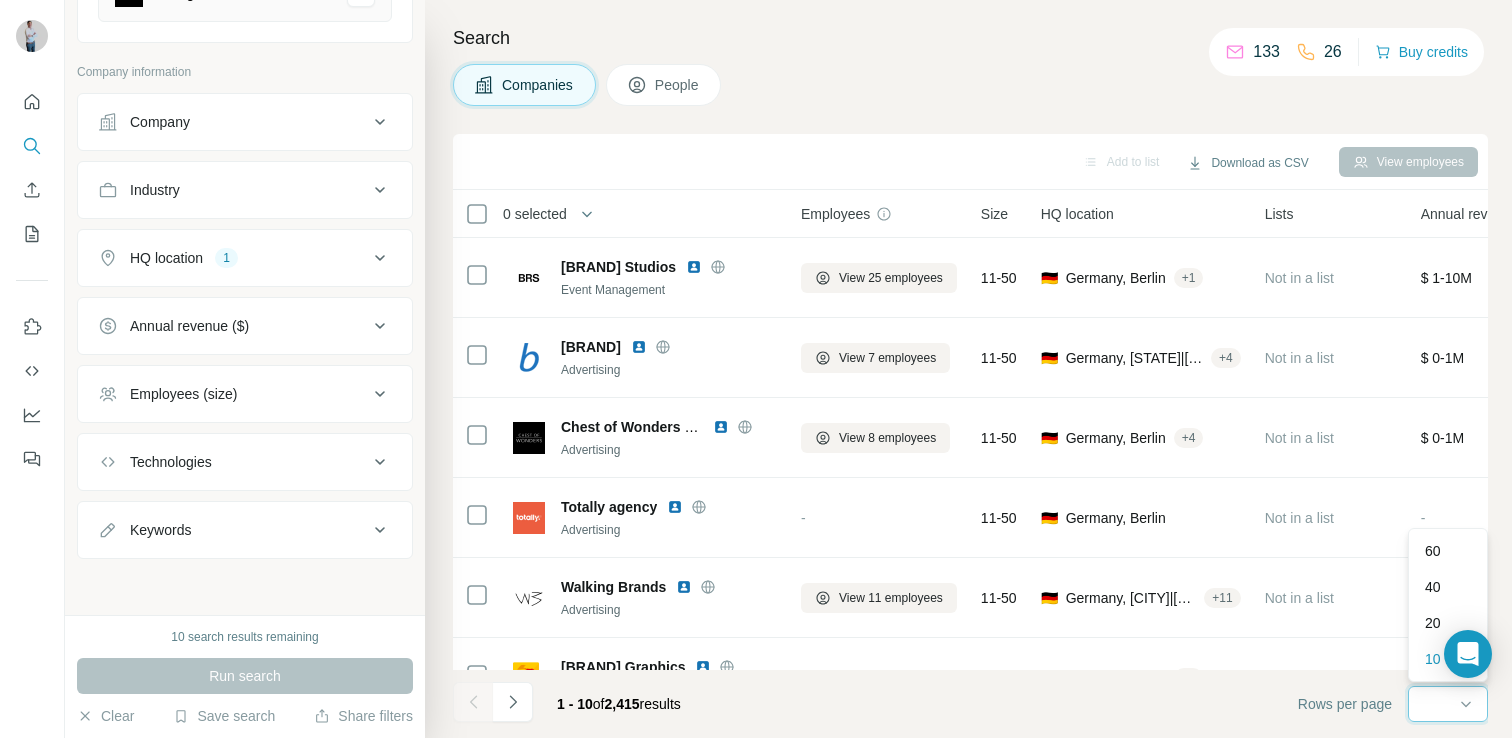 scroll, scrollTop: 0, scrollLeft: 0, axis: both 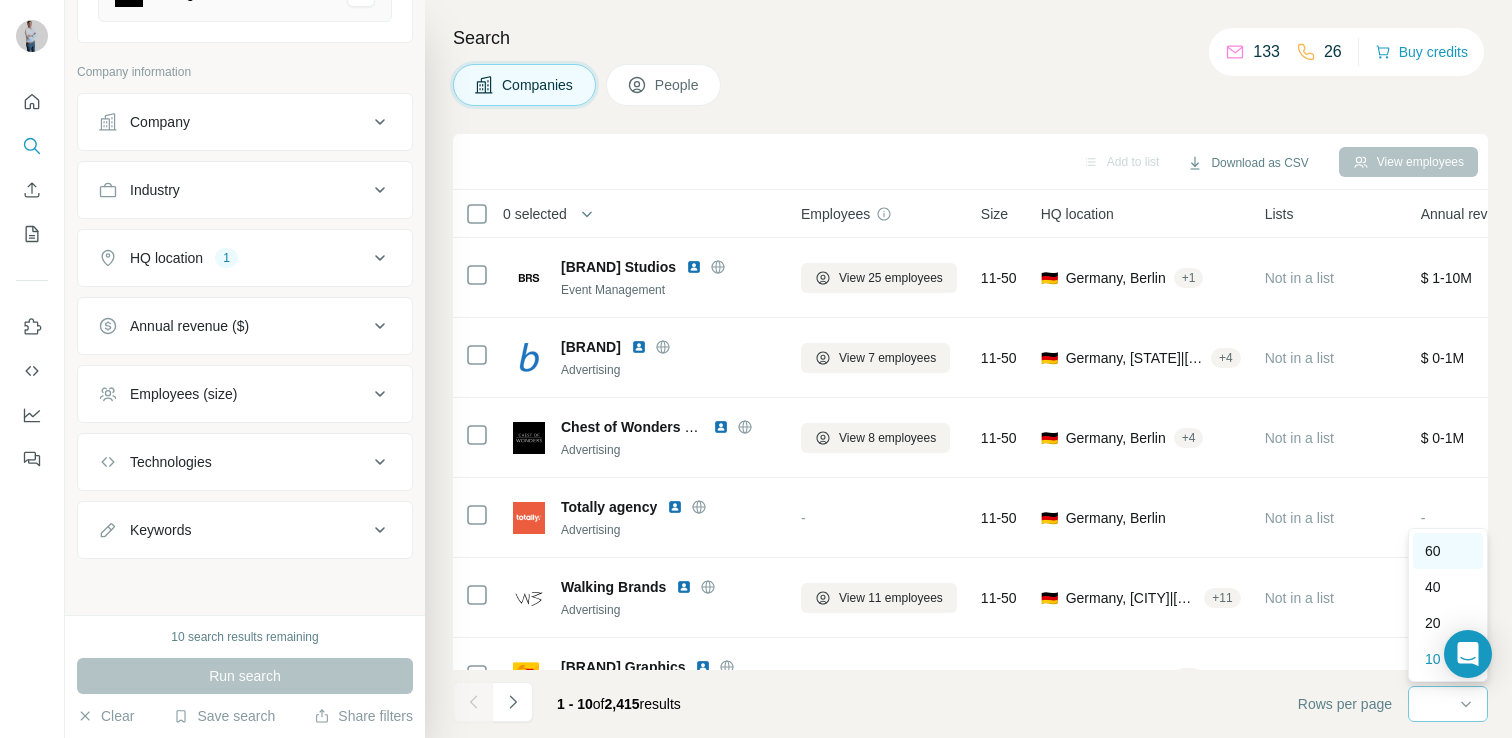 click on "60" at bounding box center [1433, 551] 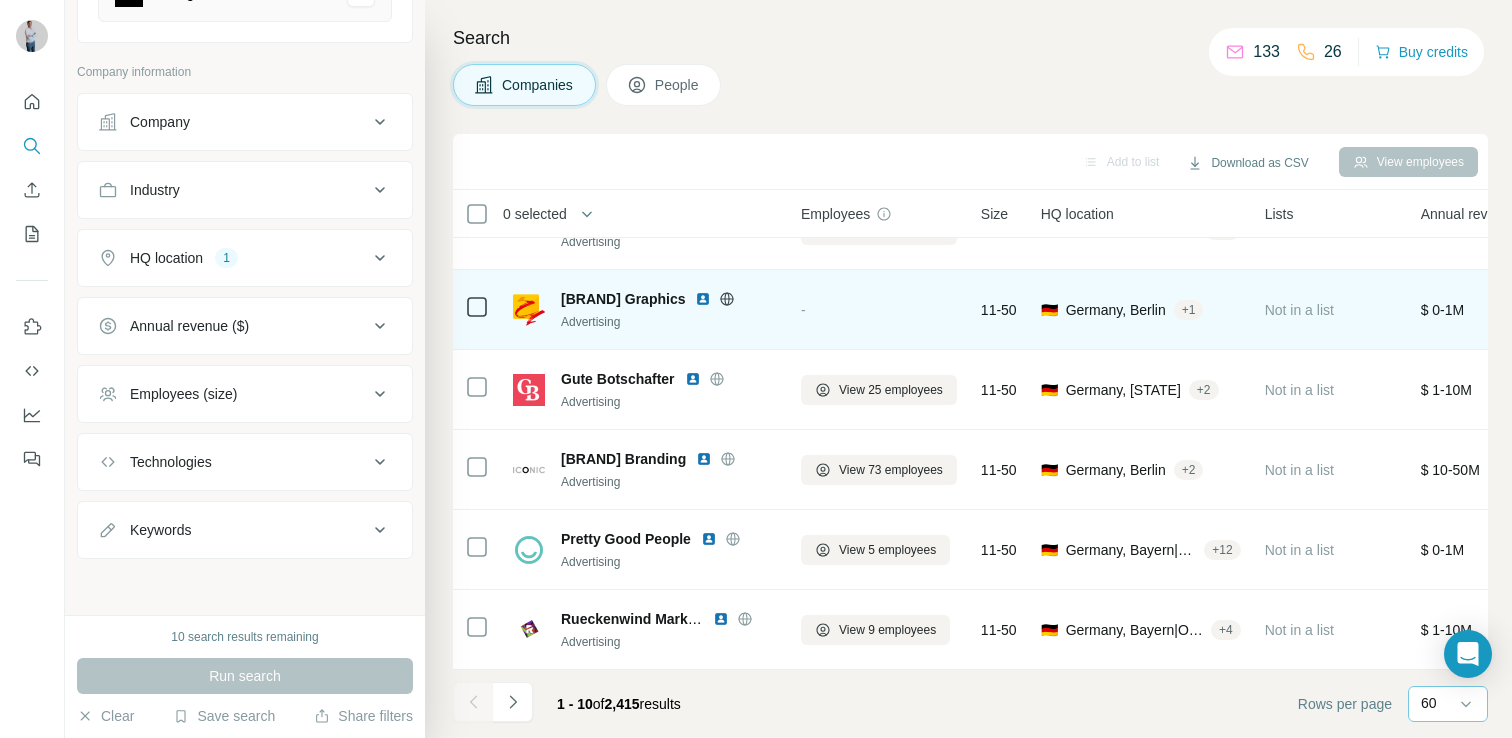 scroll, scrollTop: 379, scrollLeft: 0, axis: vertical 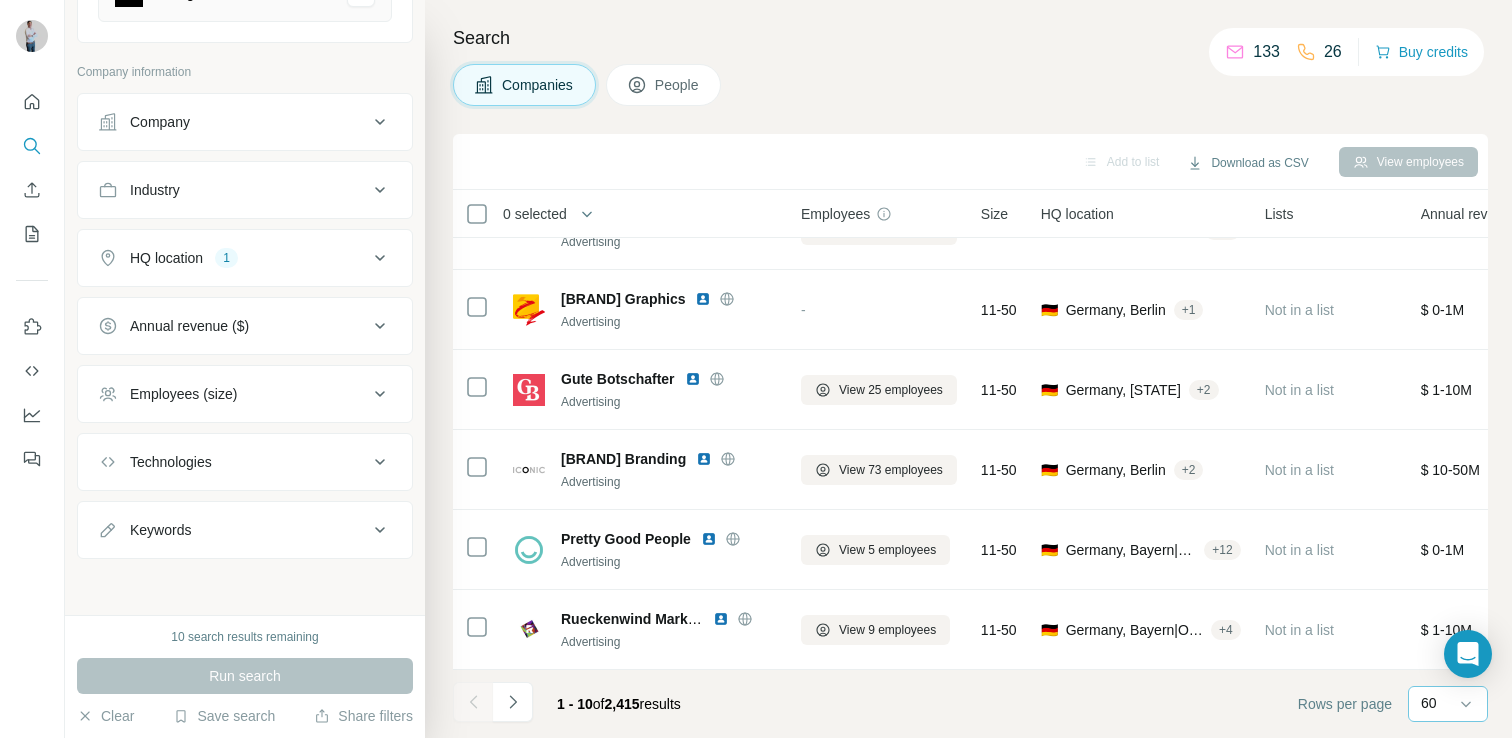 click on "1 - 10  of  2,415  results Rows per page 60" at bounding box center [970, 704] 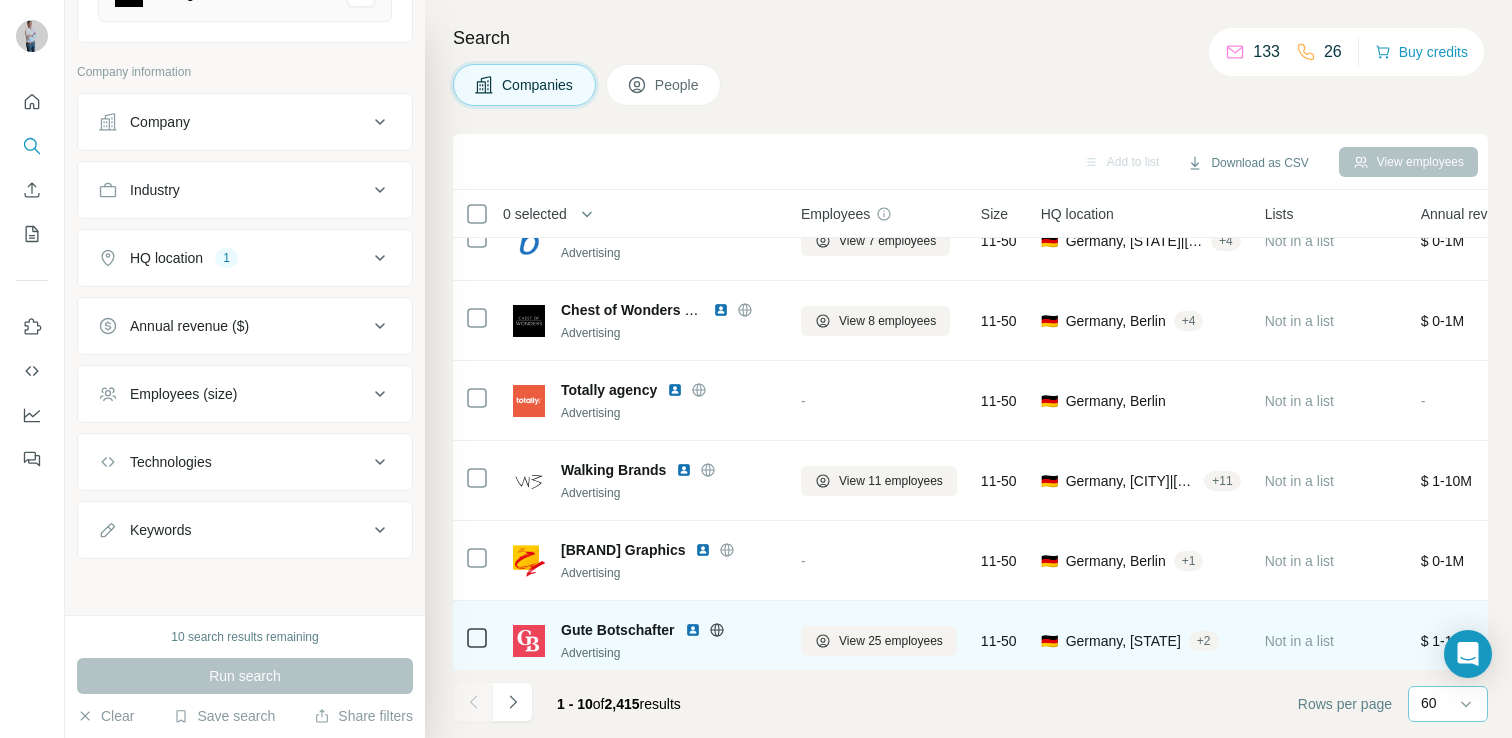 scroll, scrollTop: 0, scrollLeft: 0, axis: both 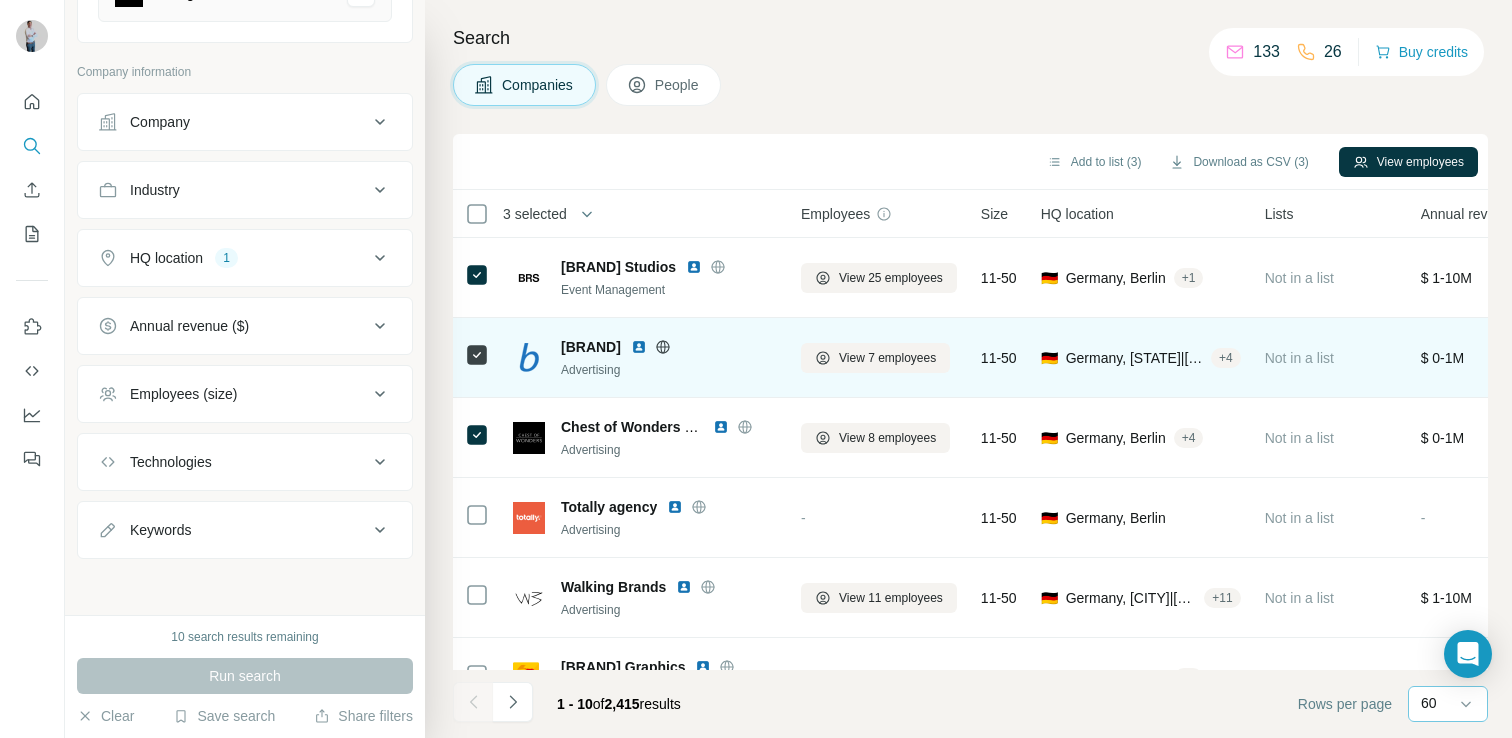 click 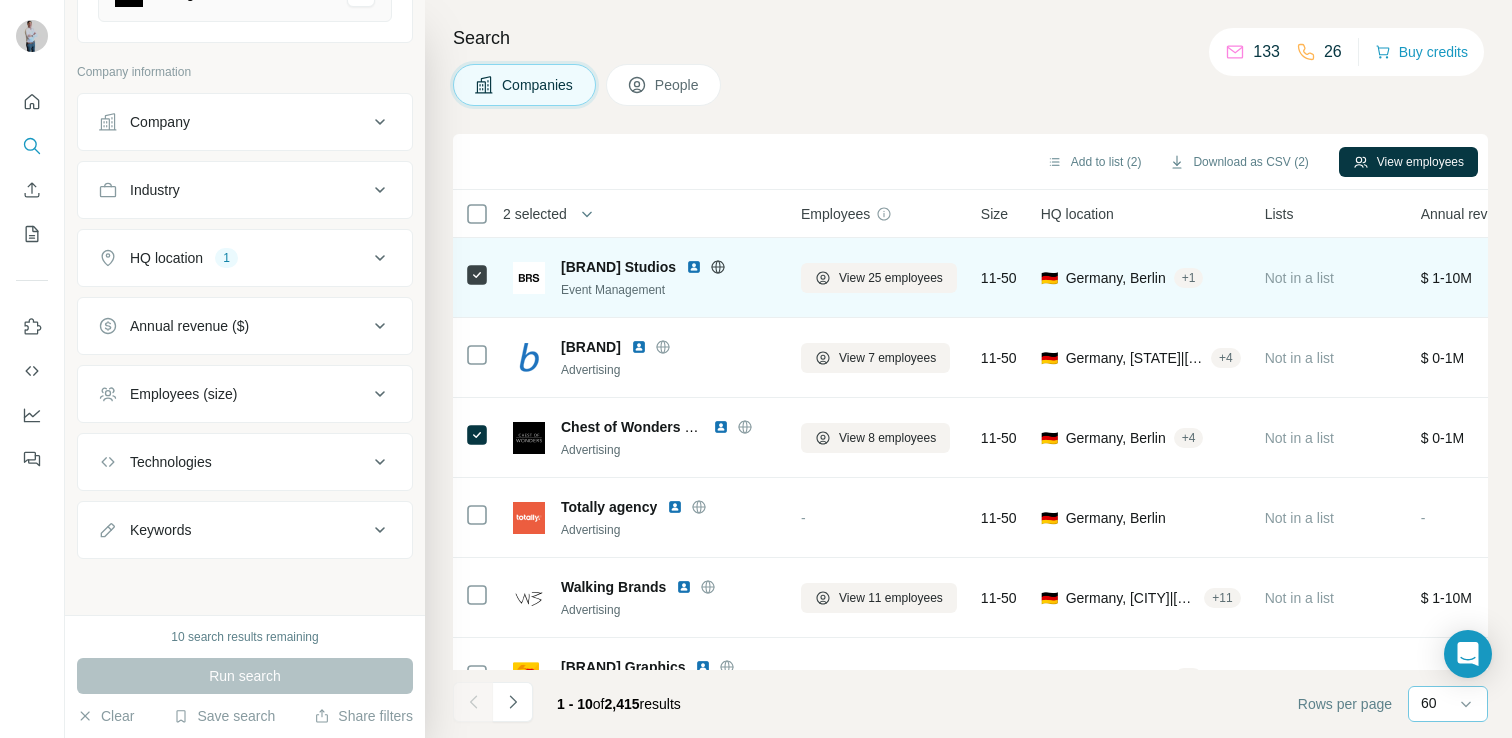 click at bounding box center (477, 277) 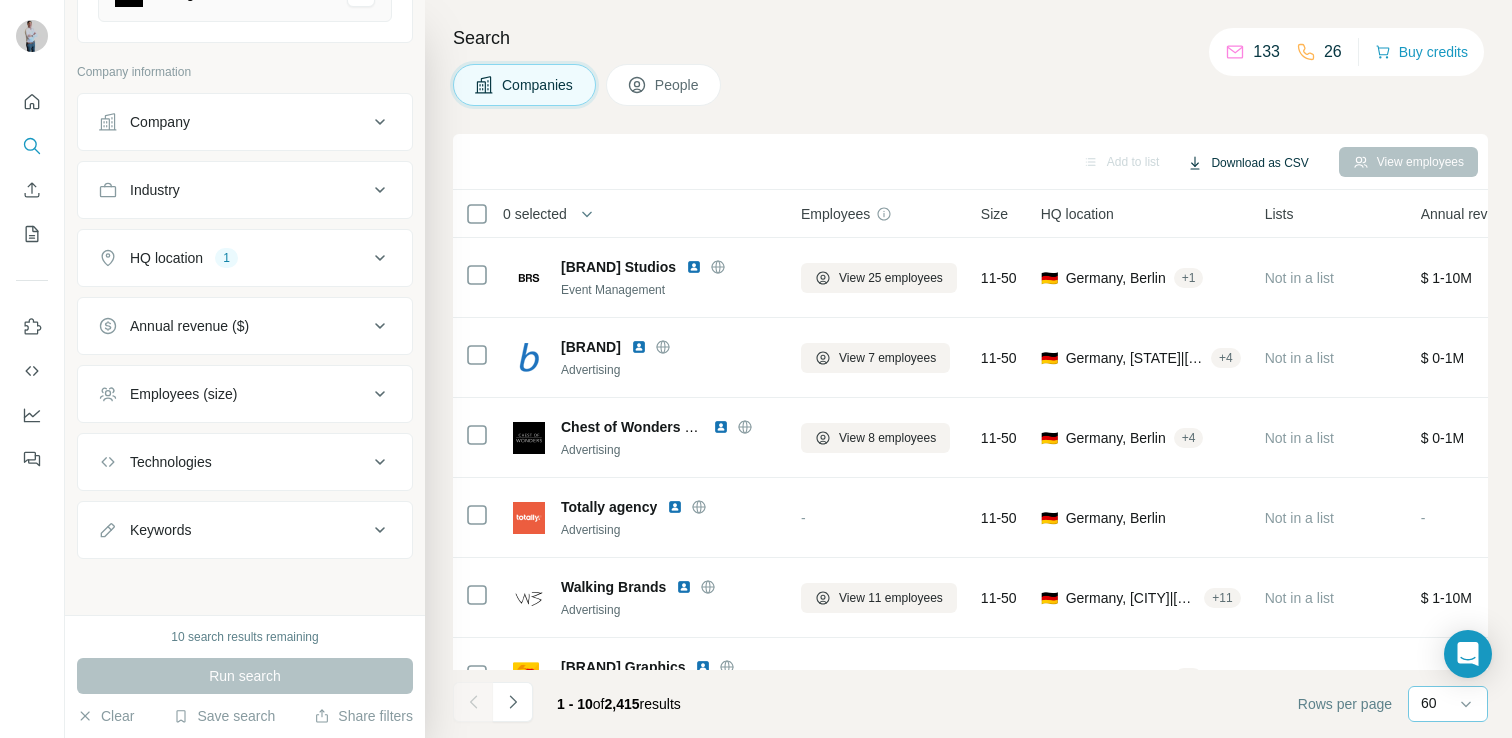 click on "Download as CSV" at bounding box center [1247, 163] 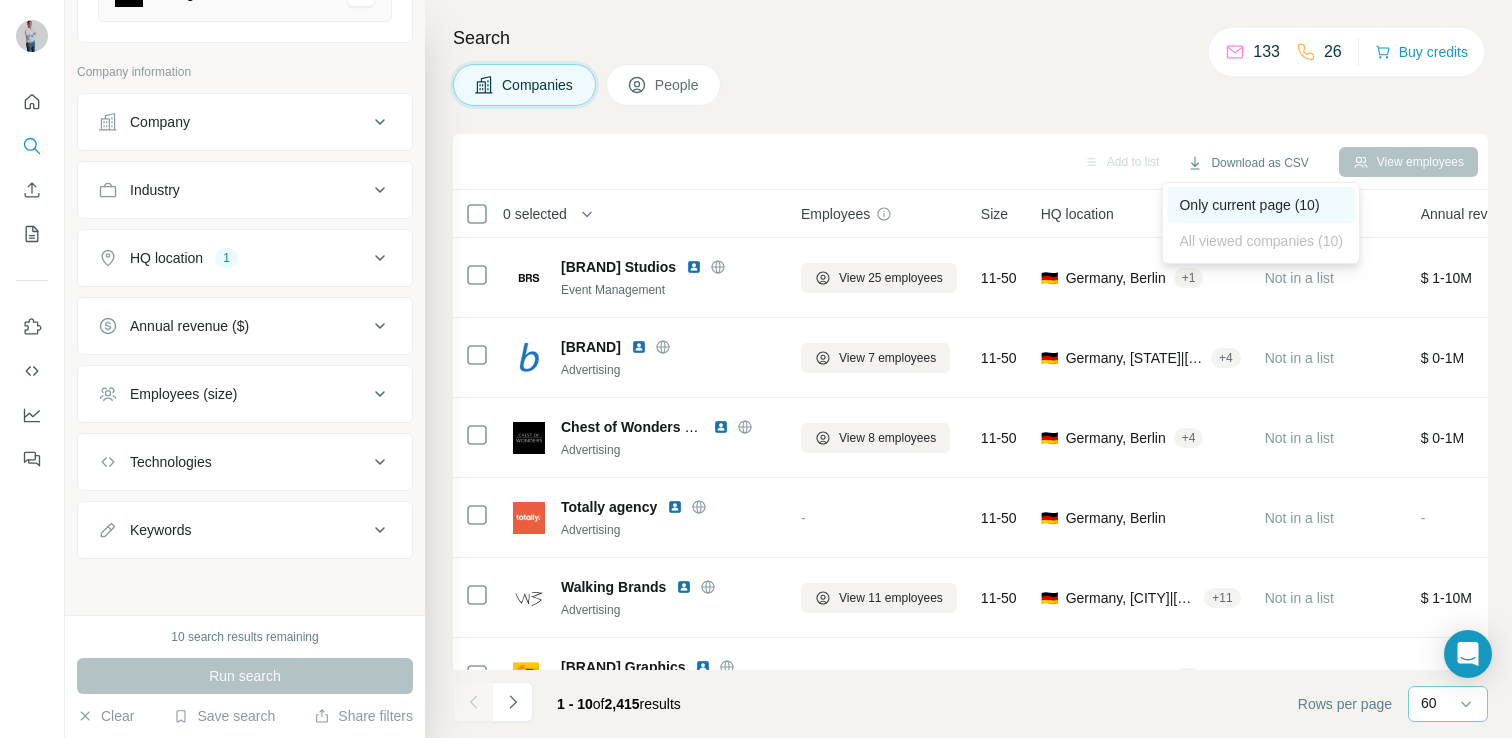 click on "Only current page (10)" at bounding box center (1260, 205) 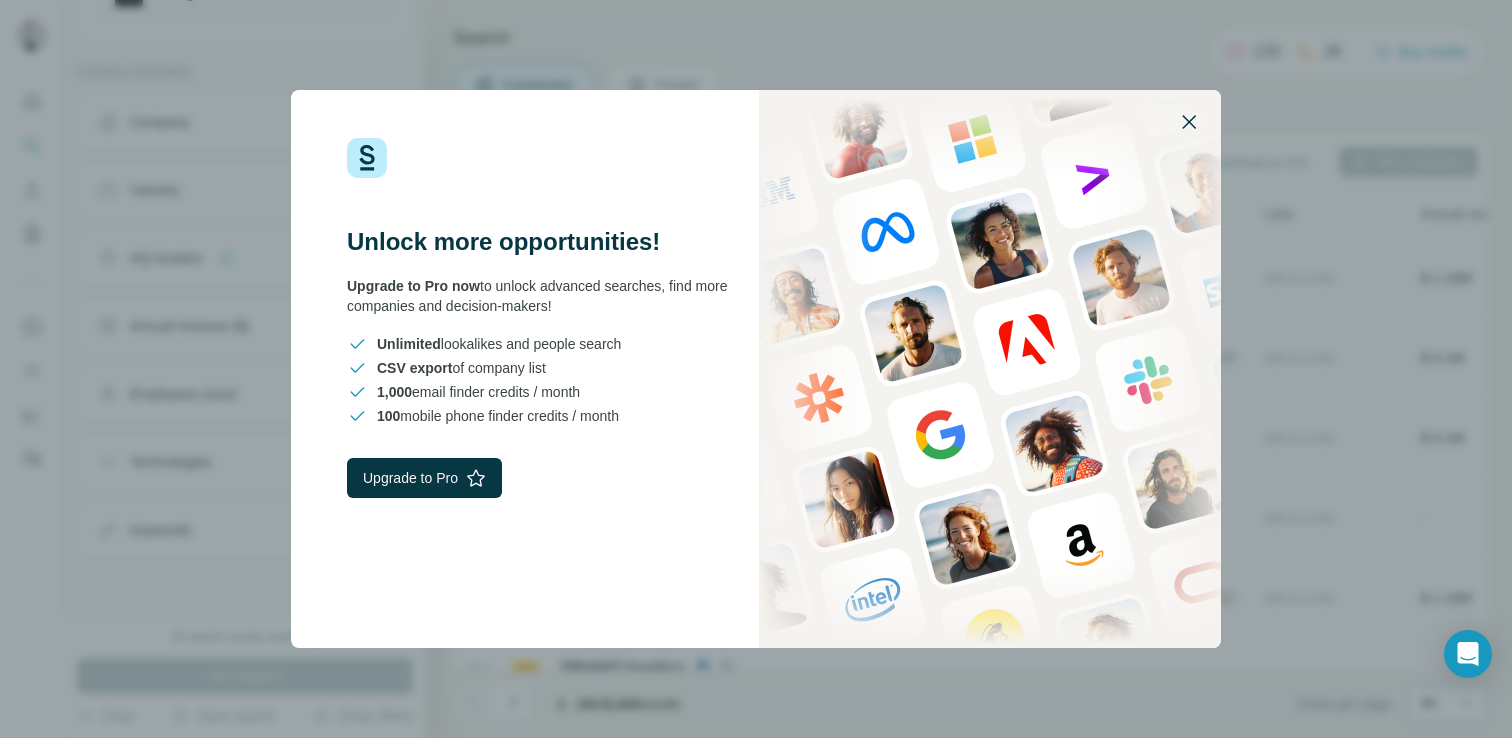 click 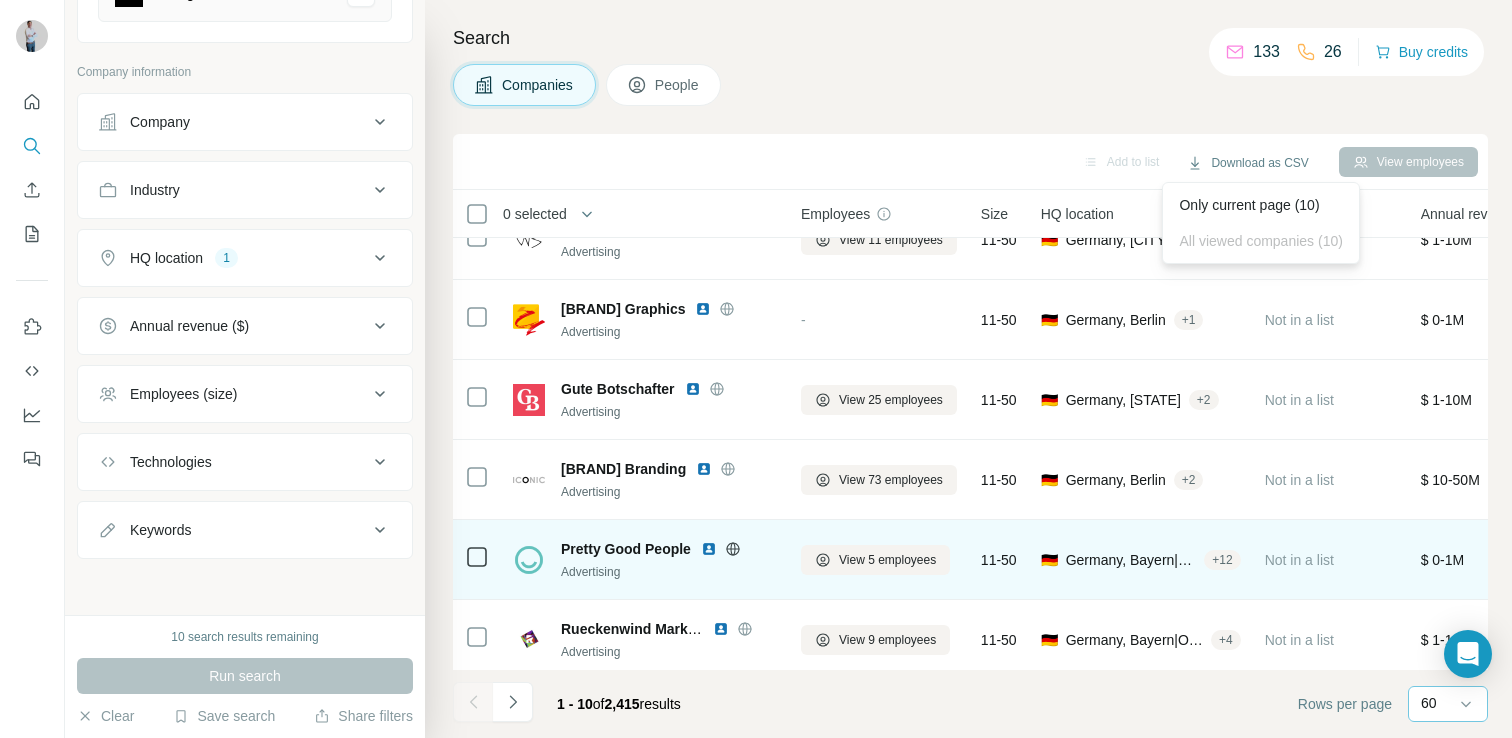 scroll, scrollTop: 379, scrollLeft: 0, axis: vertical 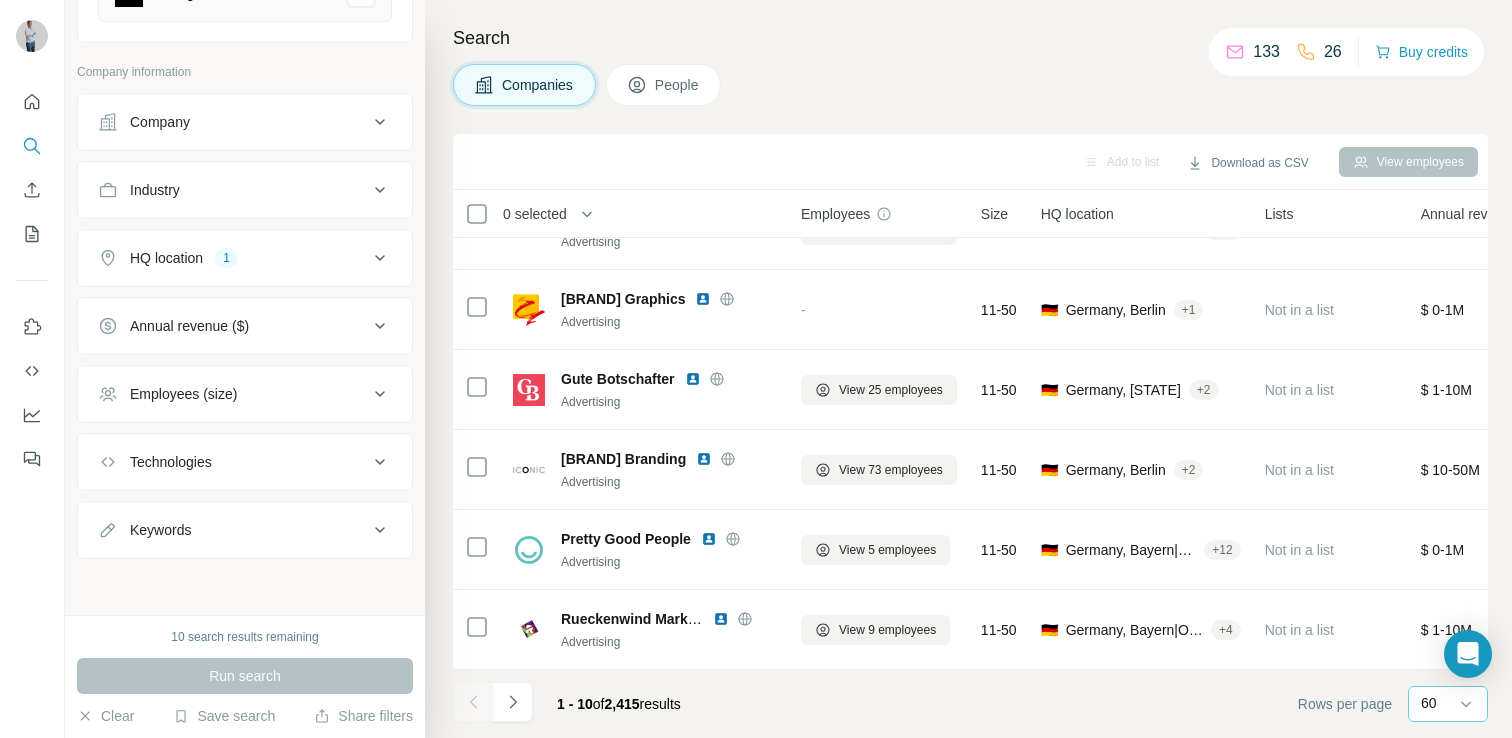 click on "People" at bounding box center [678, 85] 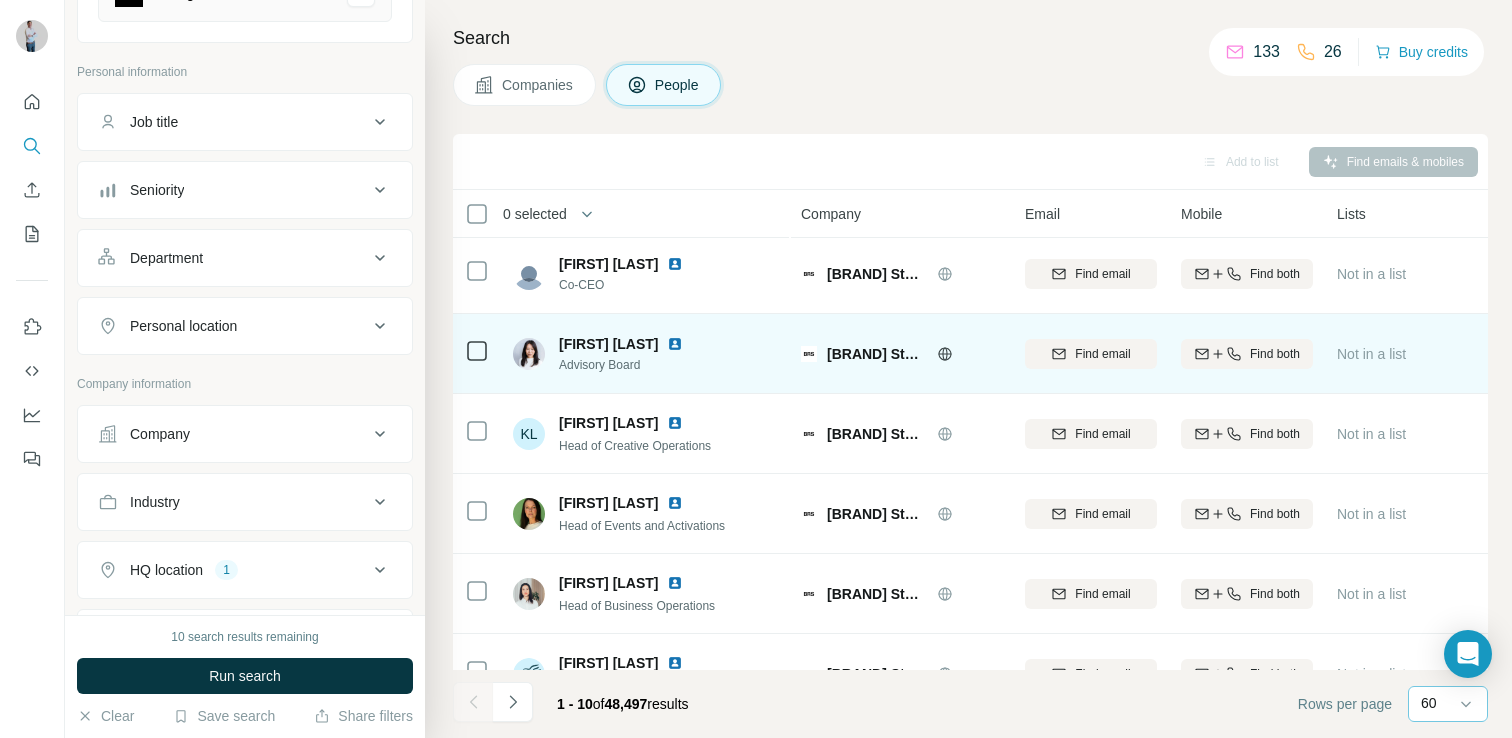 scroll, scrollTop: 0, scrollLeft: 0, axis: both 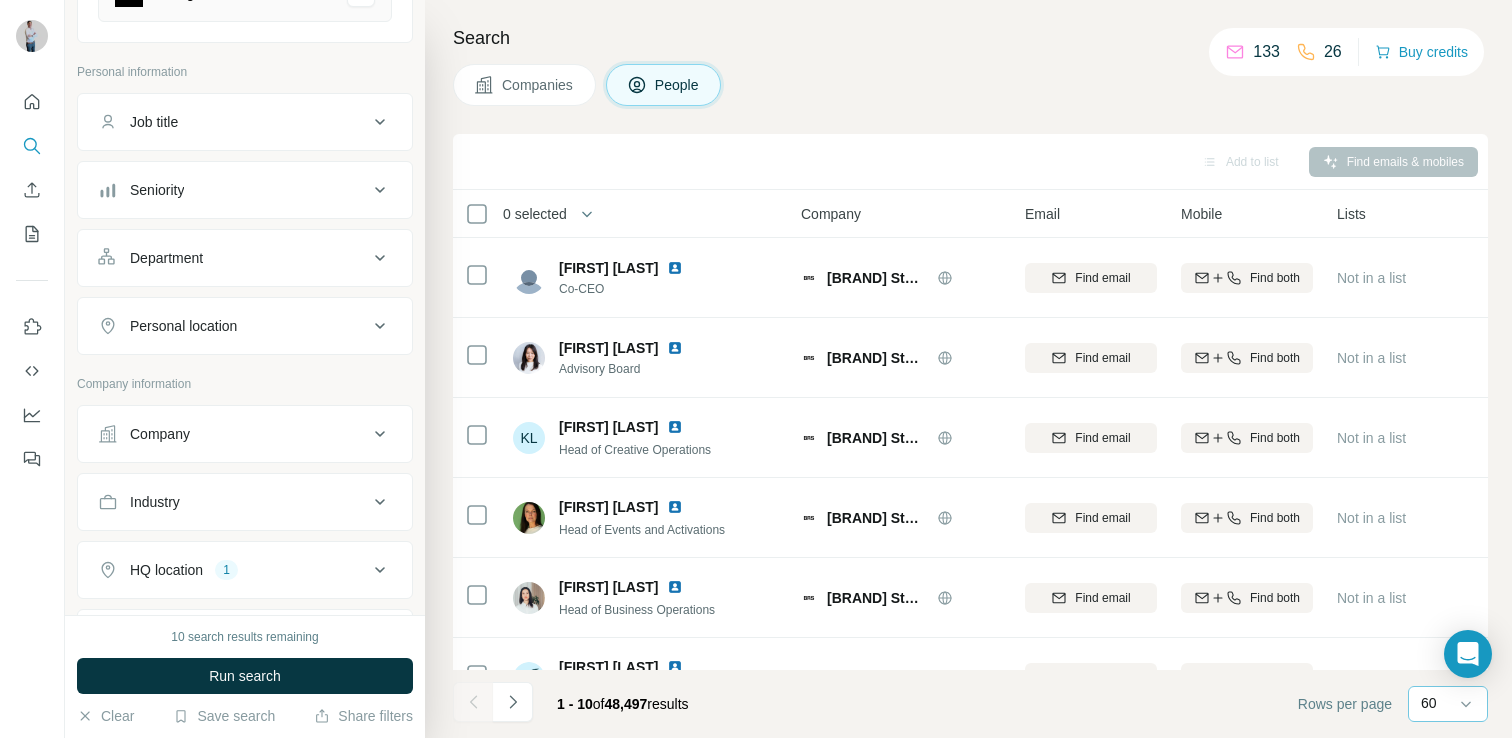 click on "Companies" at bounding box center [538, 85] 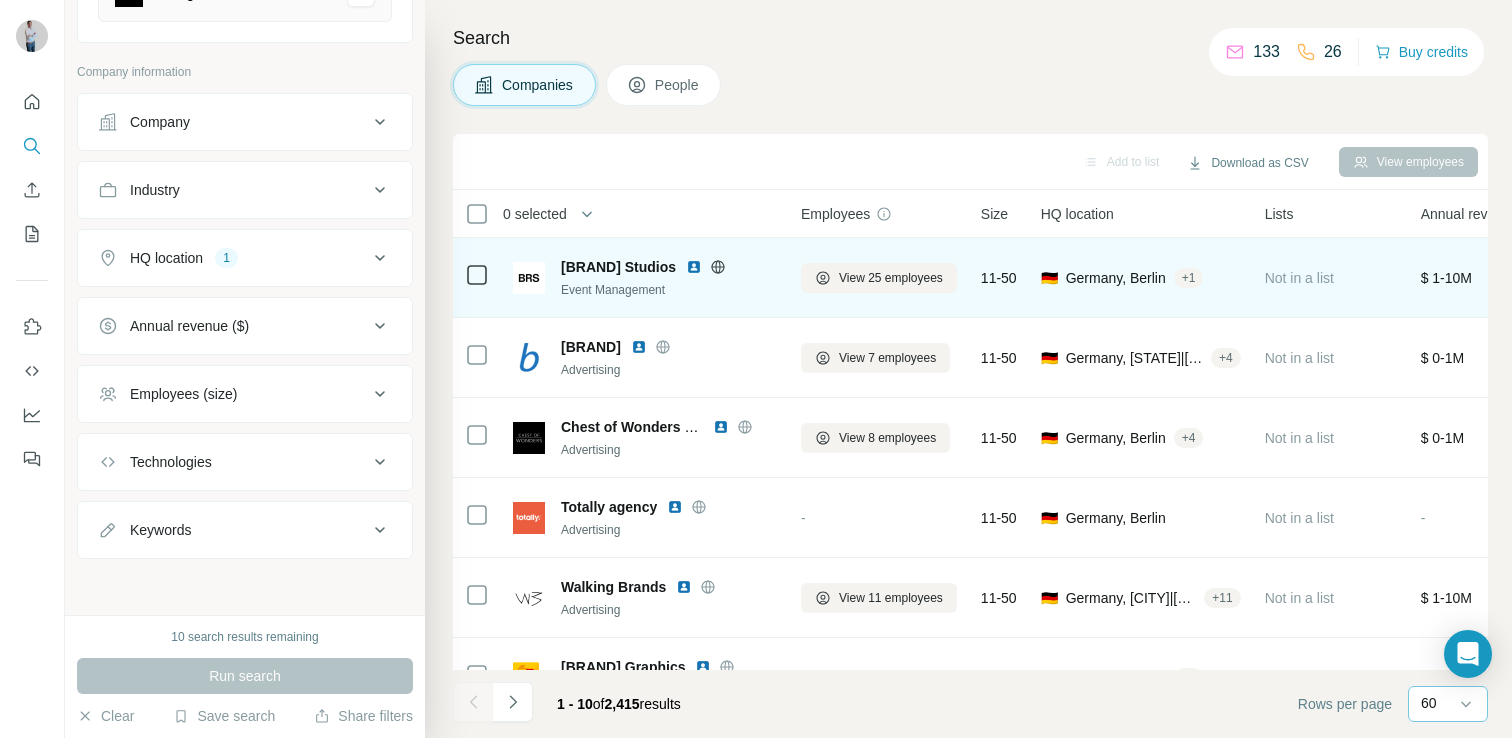 click 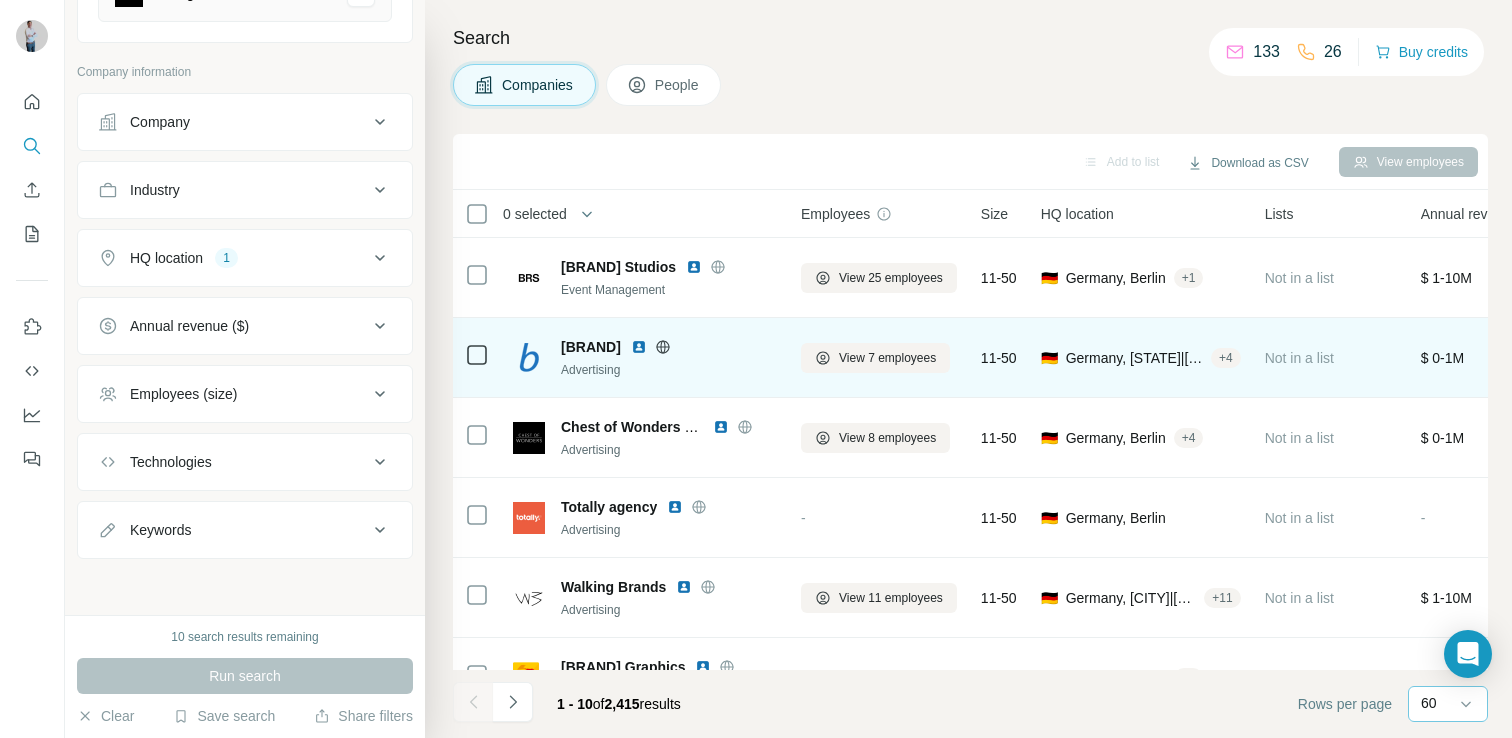 click 